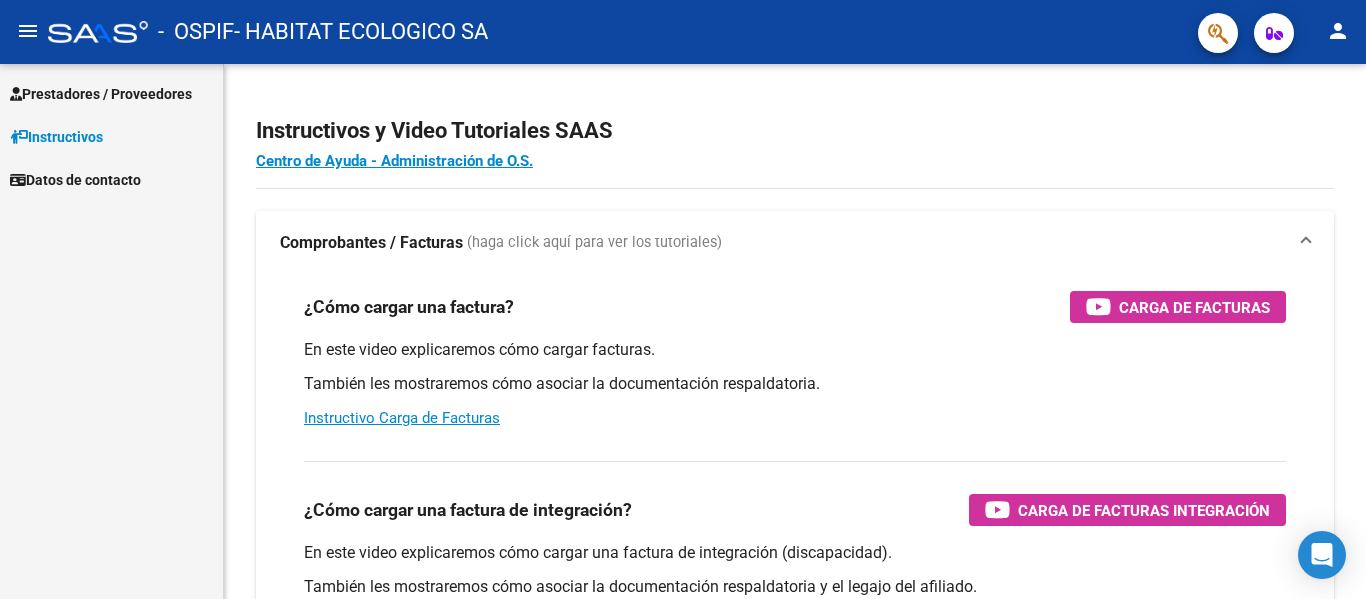 scroll, scrollTop: 0, scrollLeft: 0, axis: both 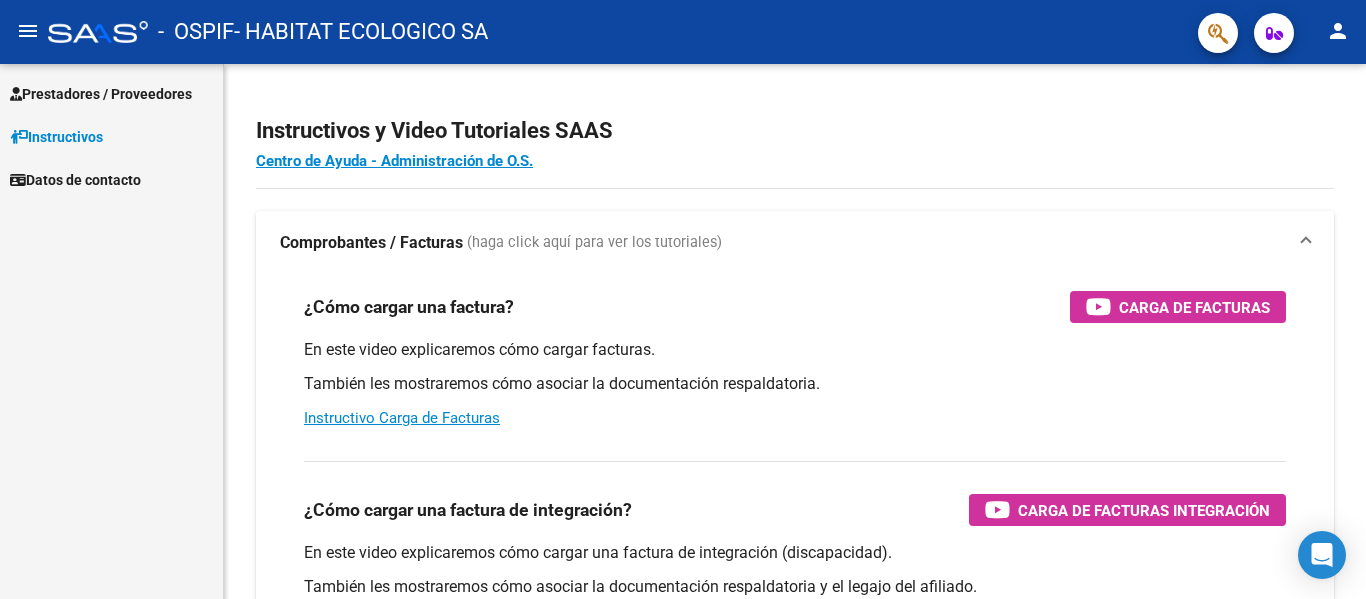 click on "Prestadores / Proveedores" at bounding box center [101, 94] 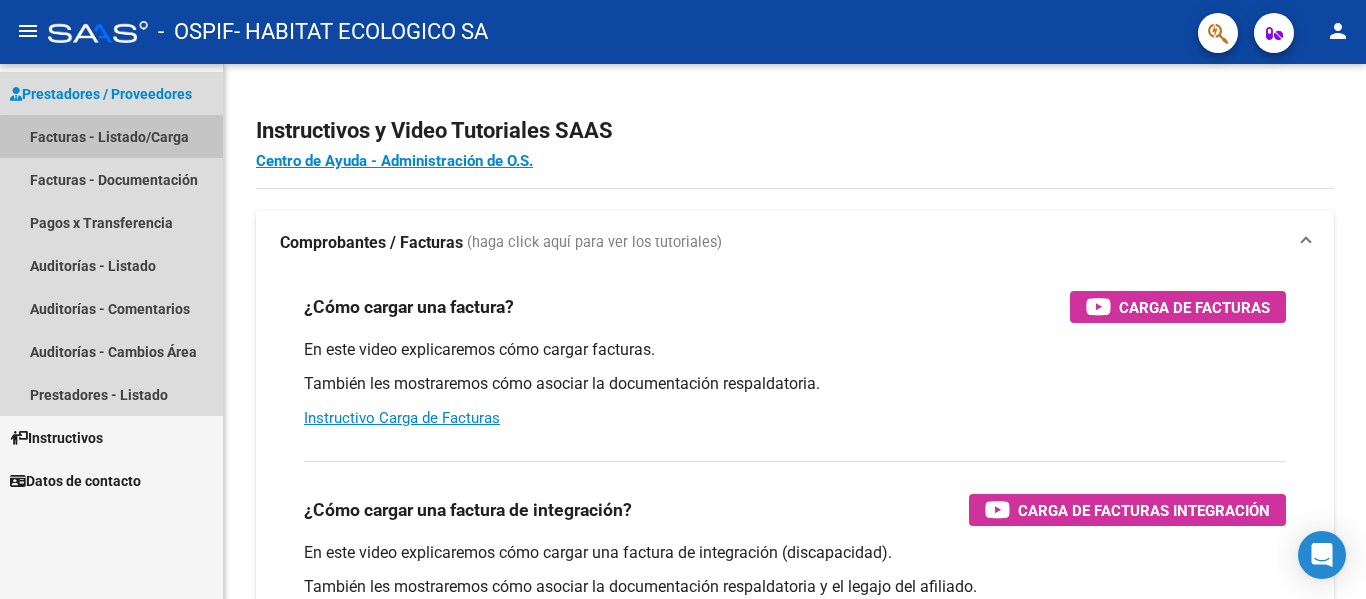 click on "Facturas - Listado/Carga" at bounding box center [111, 136] 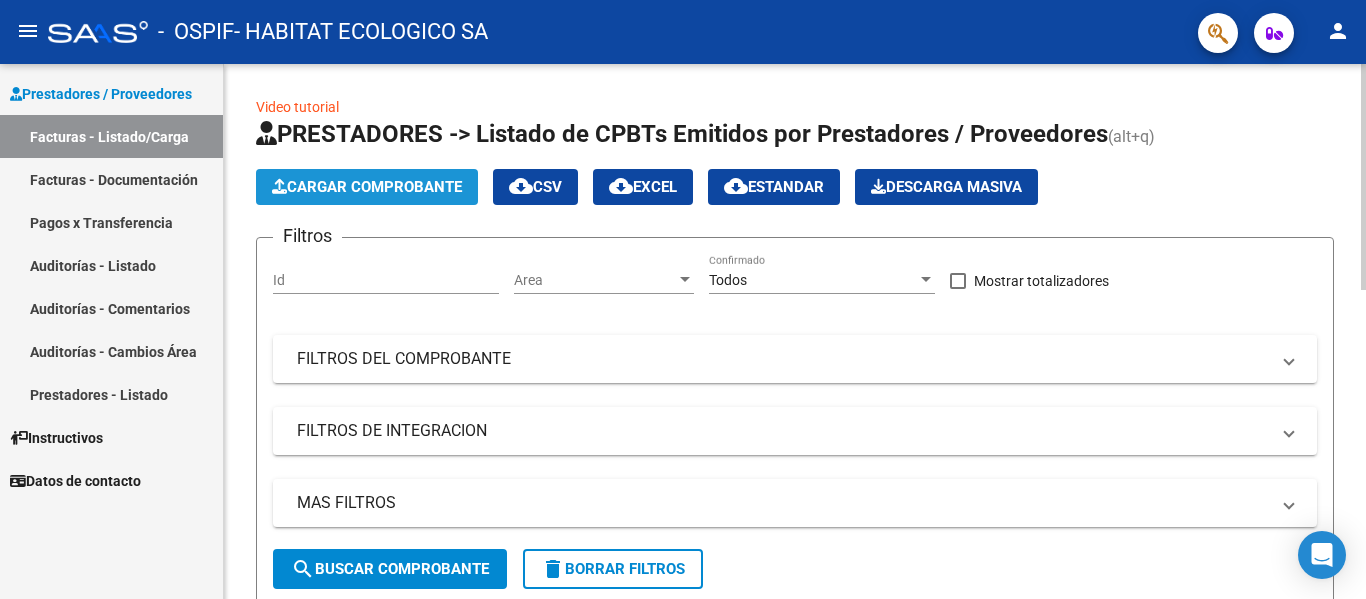click on "Cargar Comprobante" 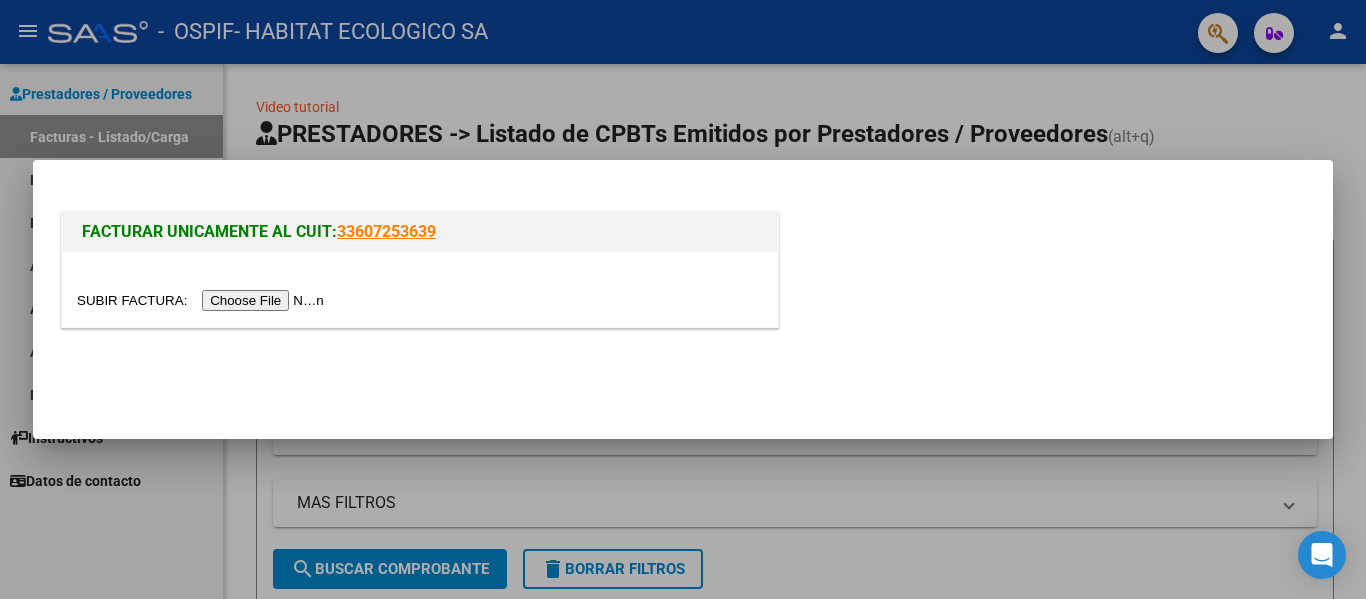 click at bounding box center [203, 300] 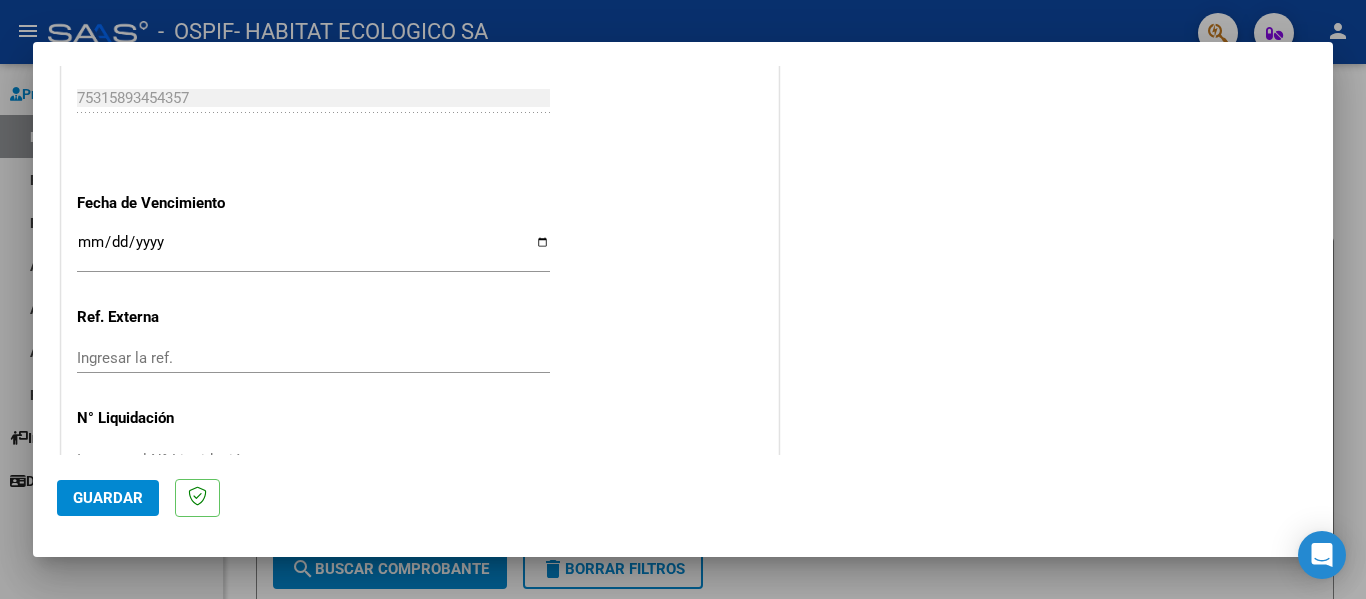 scroll, scrollTop: 1100, scrollLeft: 0, axis: vertical 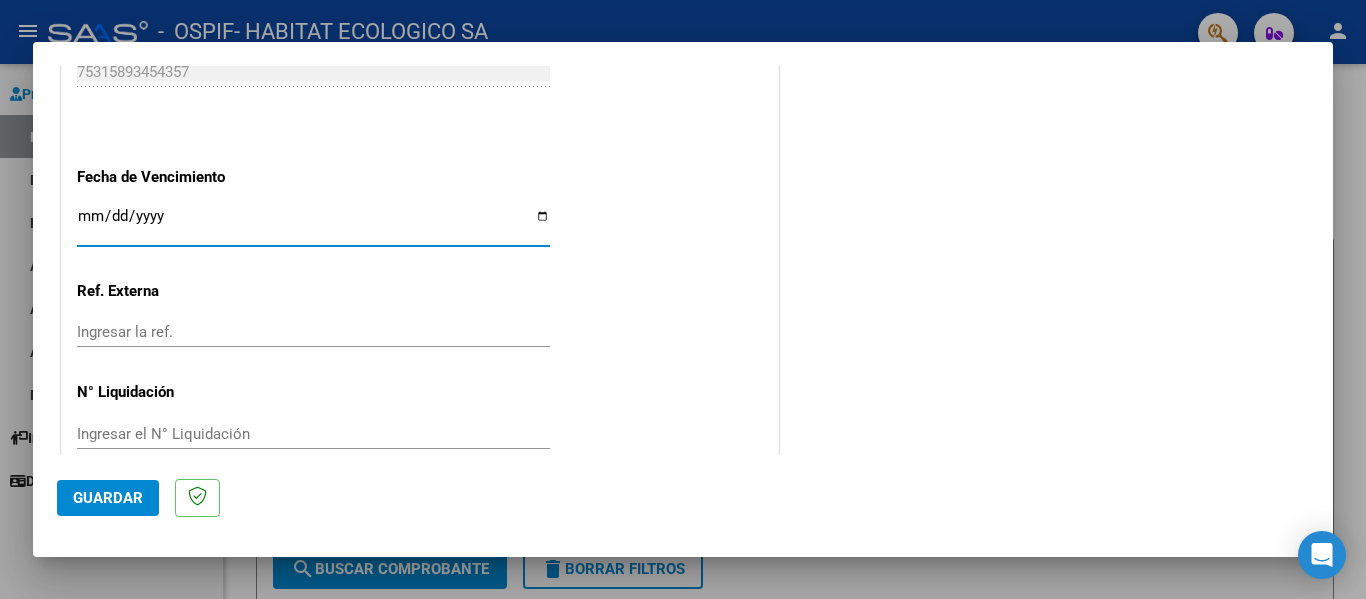 click on "Ingresar la fecha" at bounding box center (313, 224) 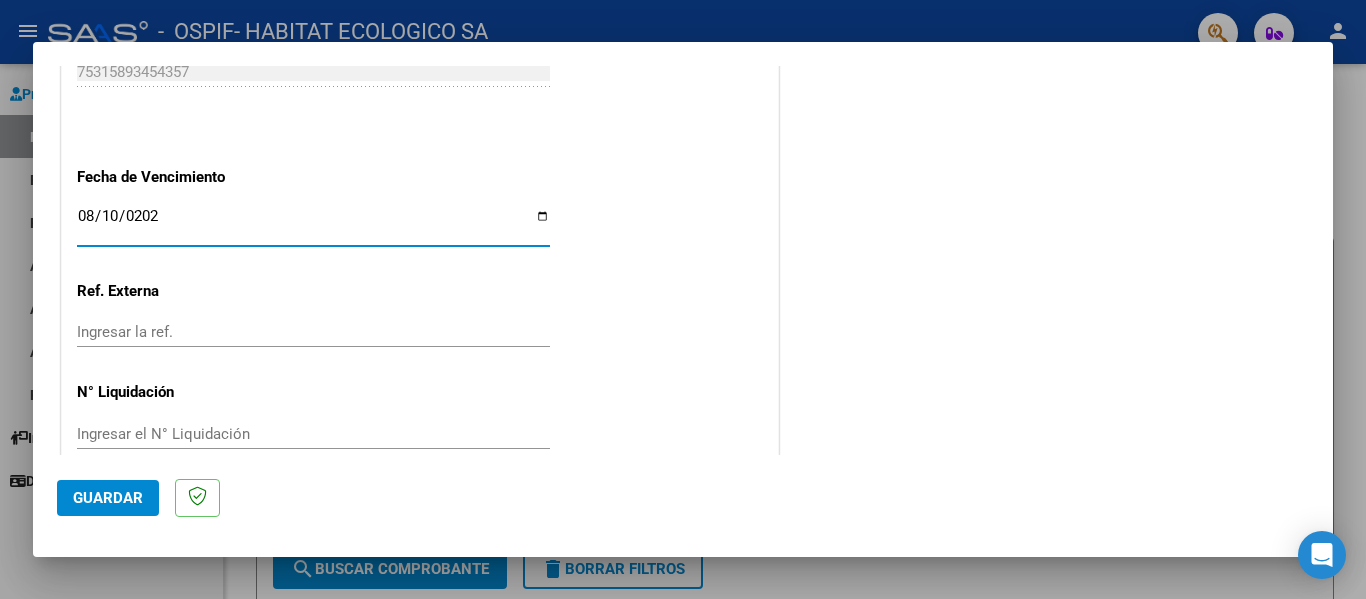 type on "2025-08-10" 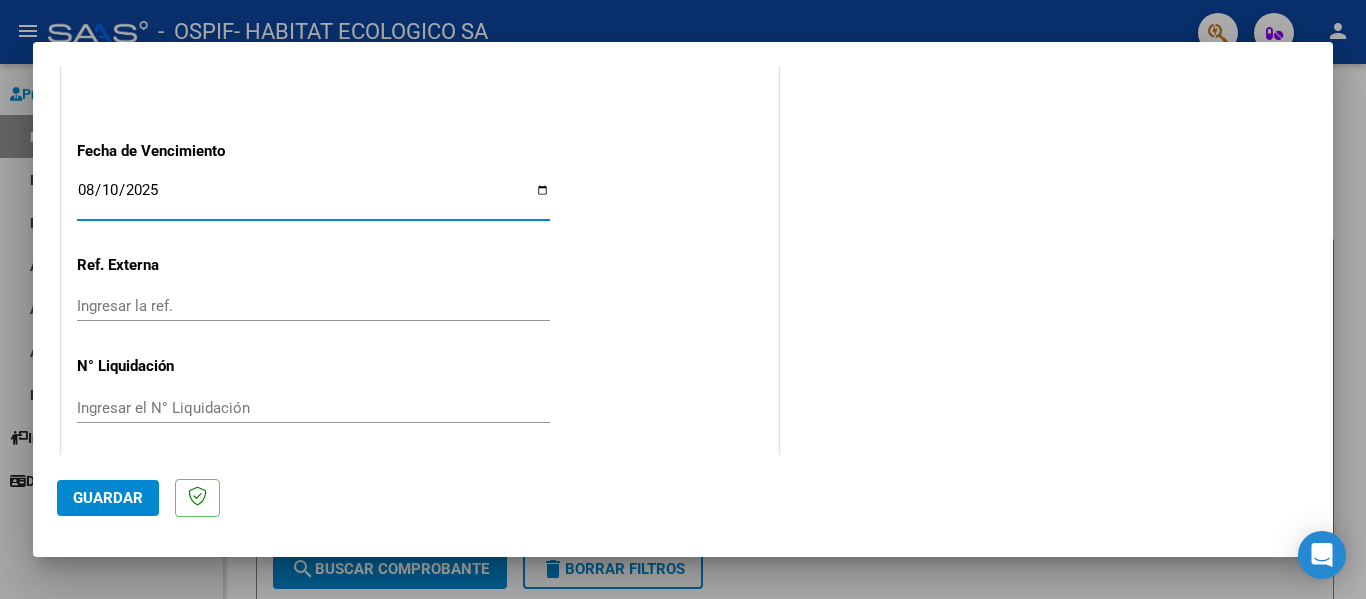 scroll, scrollTop: 1132, scrollLeft: 0, axis: vertical 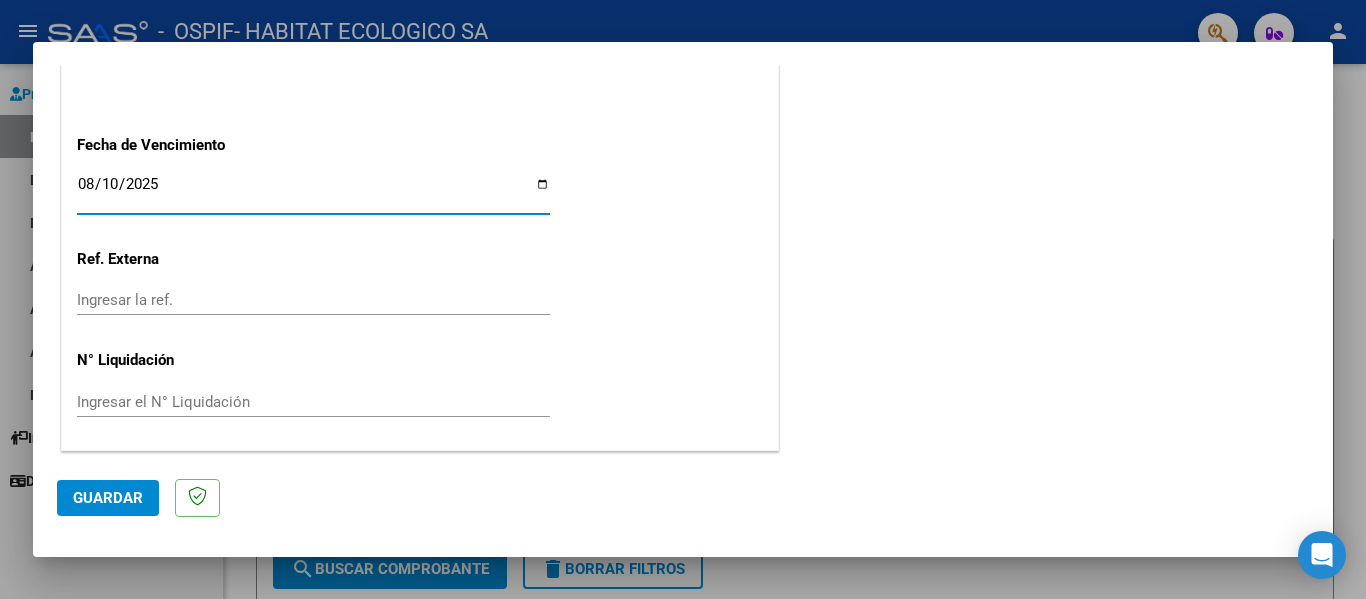 click on "Guardar" 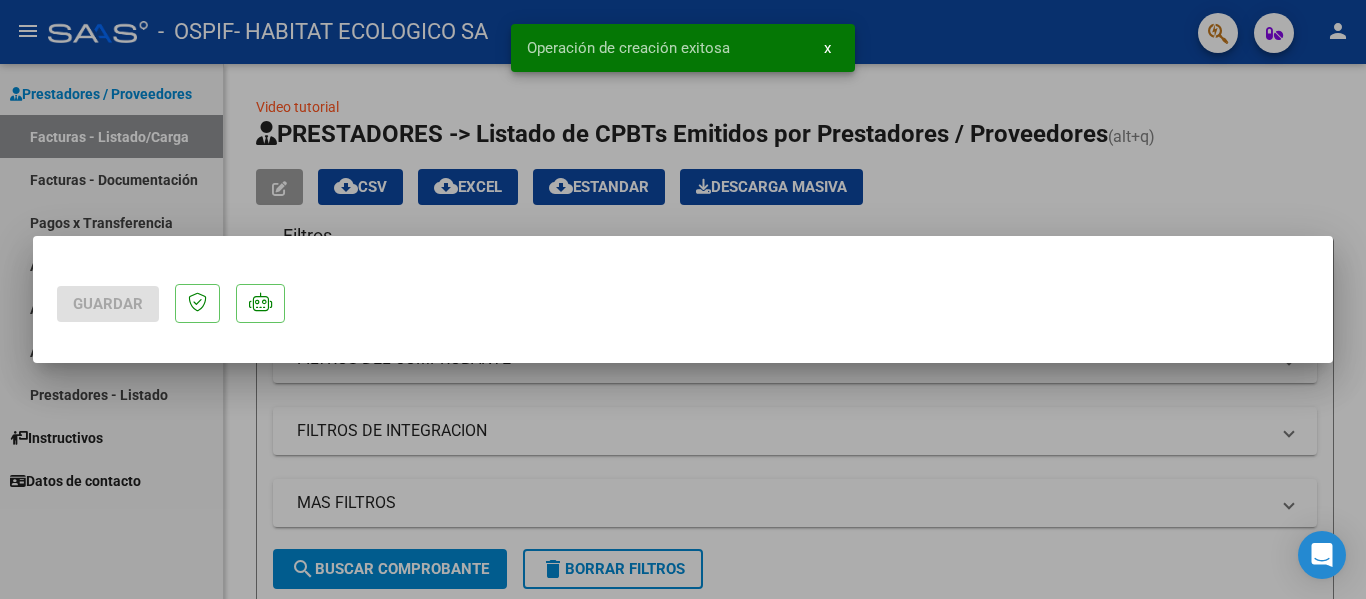 scroll, scrollTop: 0, scrollLeft: 0, axis: both 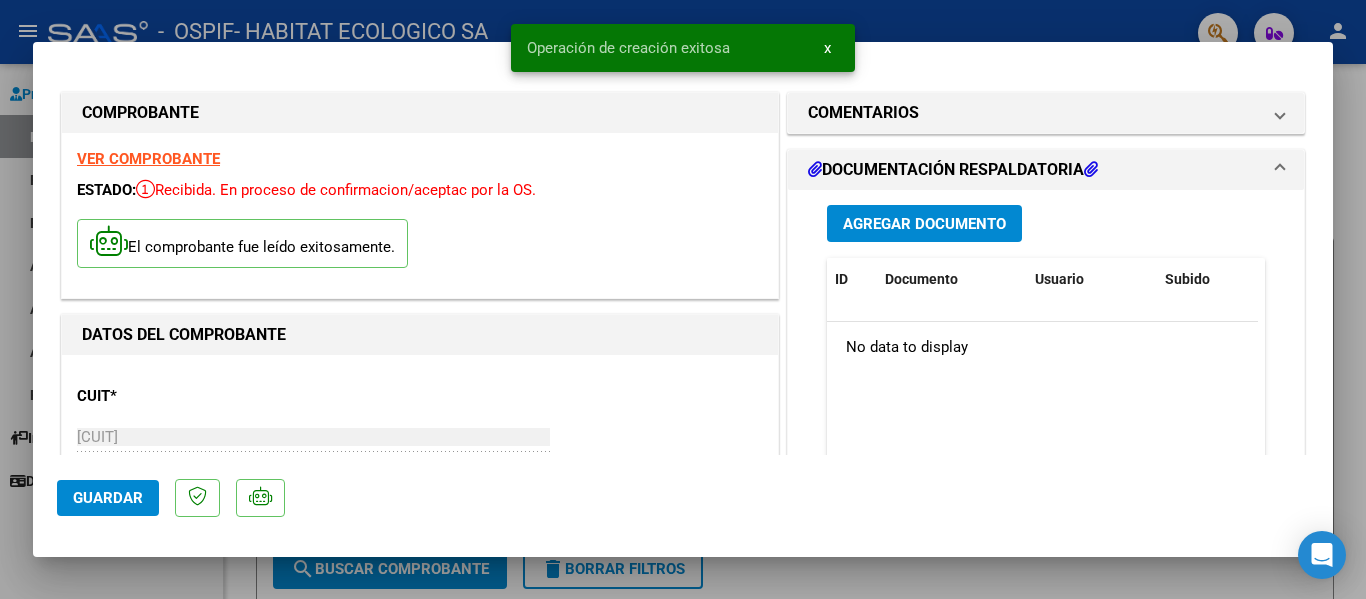 click on "Agregar Documento" at bounding box center (924, 224) 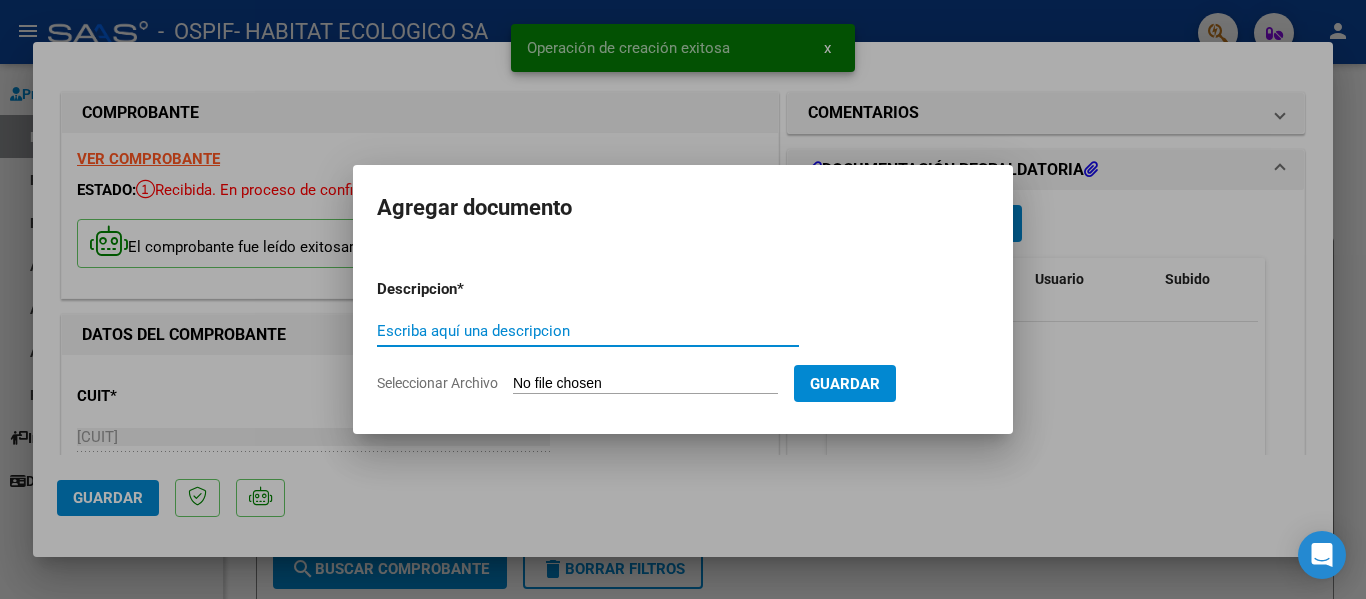 click on "Escriba aquí una descripcion" at bounding box center (588, 331) 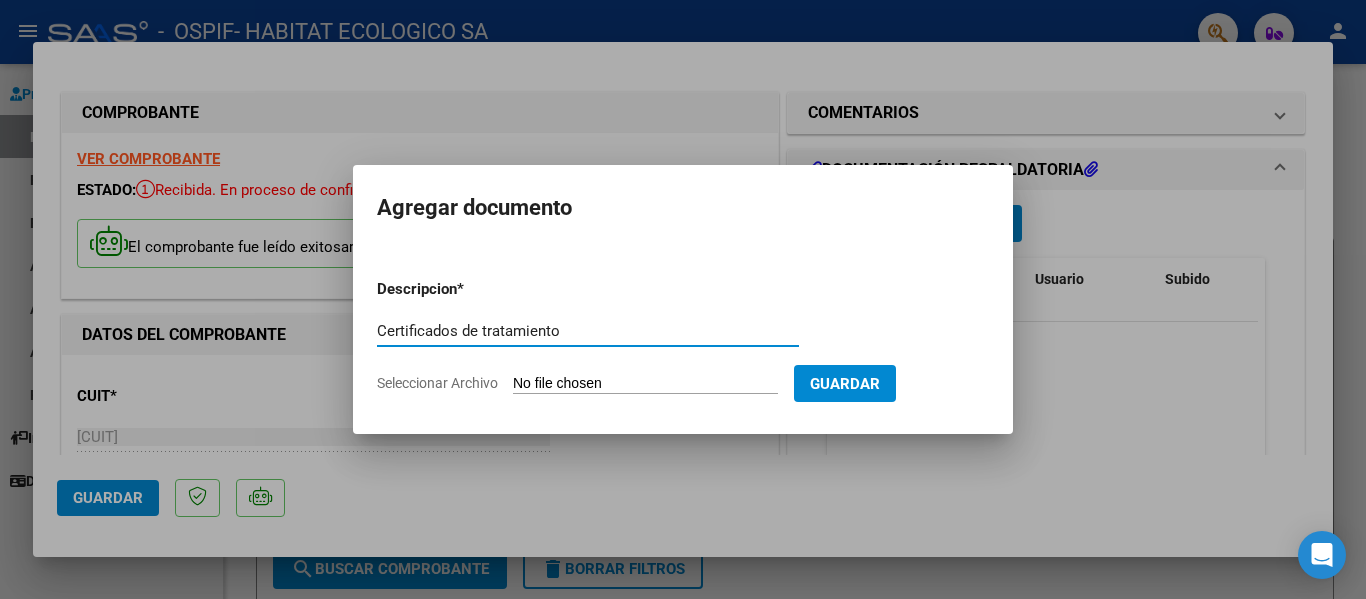 drag, startPoint x: 580, startPoint y: 328, endPoint x: 255, endPoint y: 326, distance: 325.00616 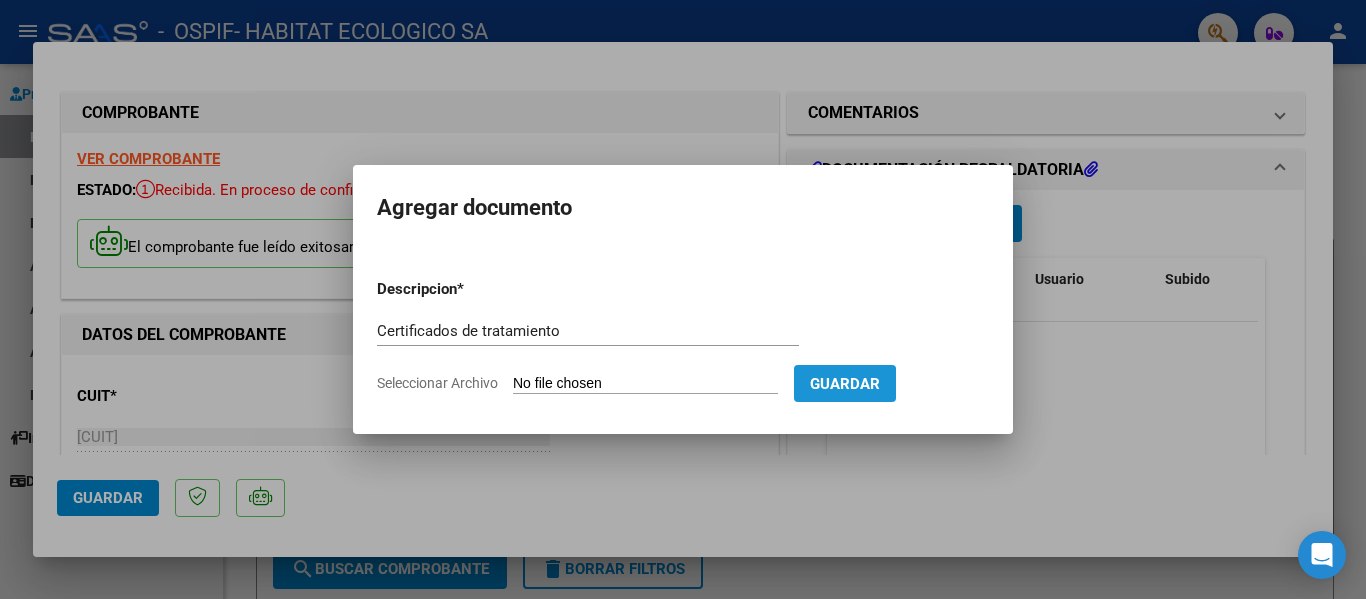 click on "Guardar" at bounding box center [845, 384] 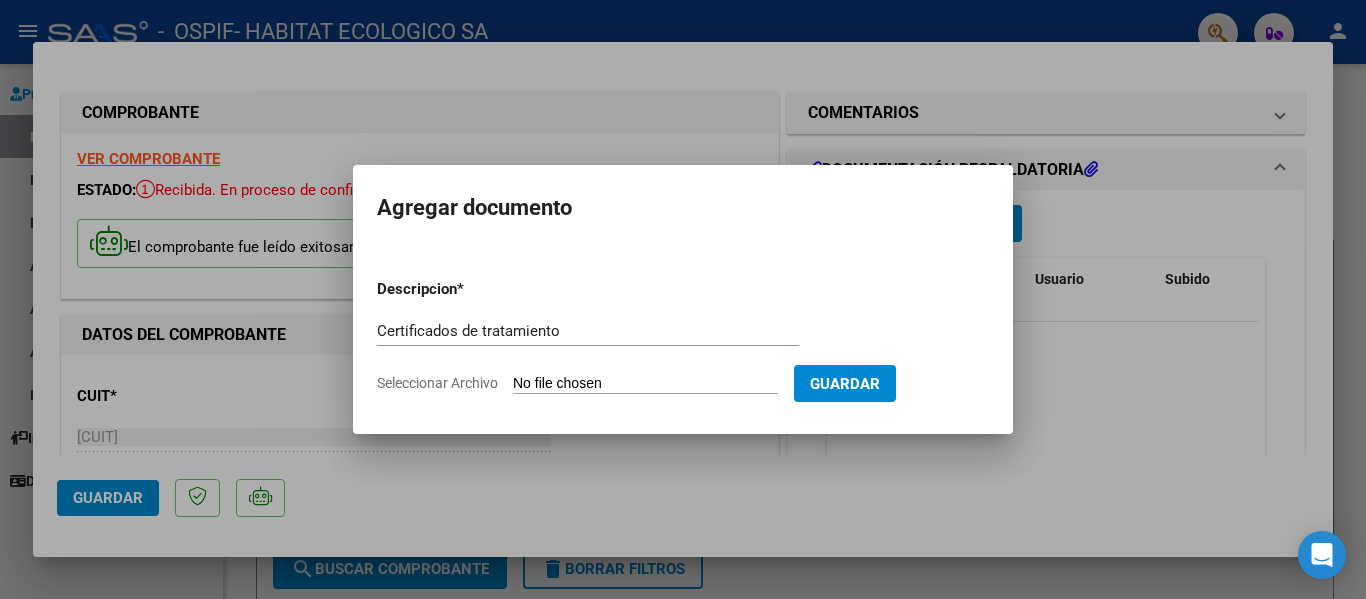 click on "Seleccionar Archivo" at bounding box center (645, 384) 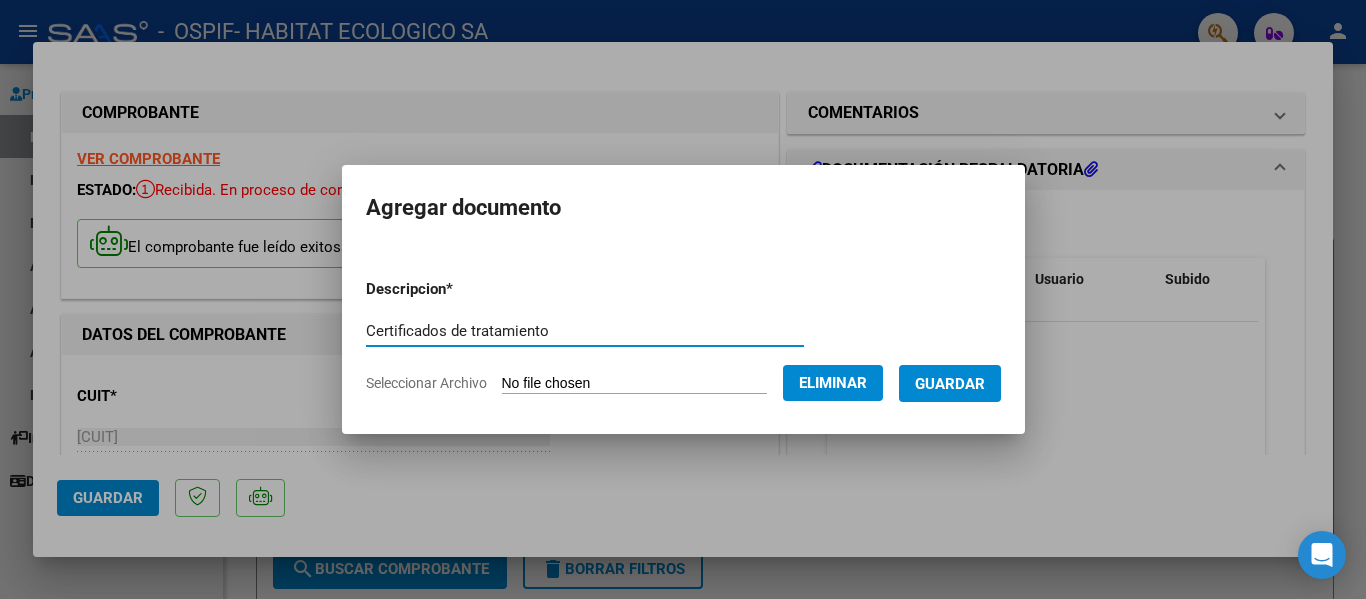 click on "Certificados de tratamiento" at bounding box center [585, 331] 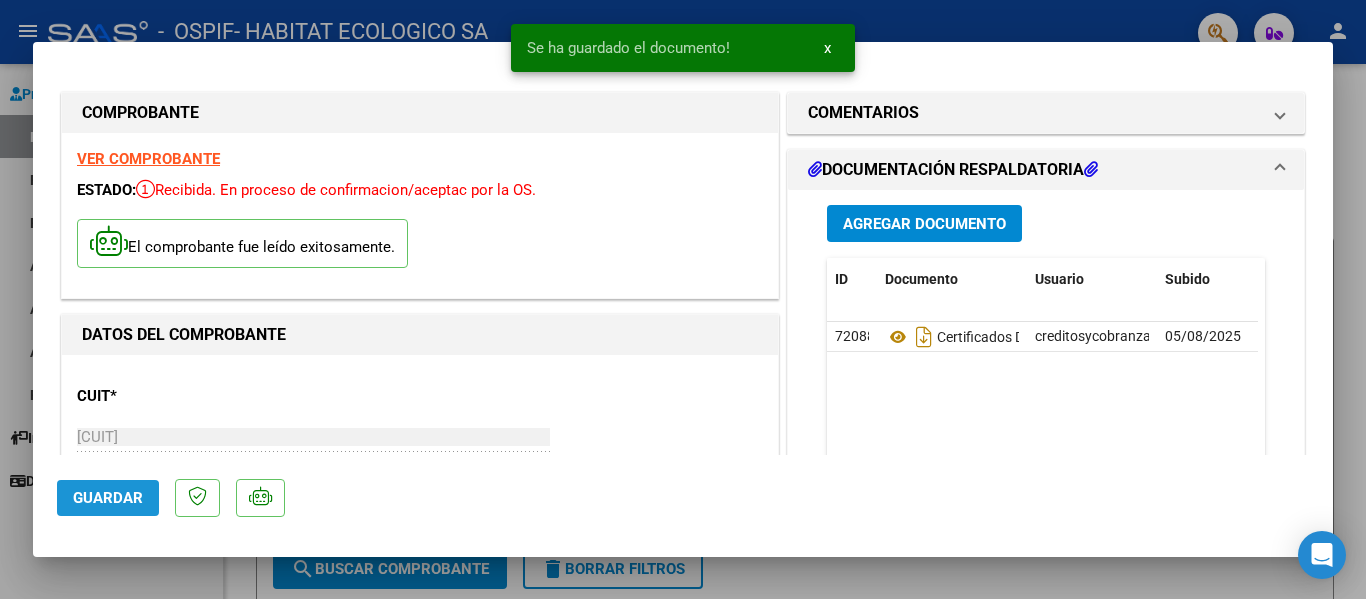 click on "Guardar" 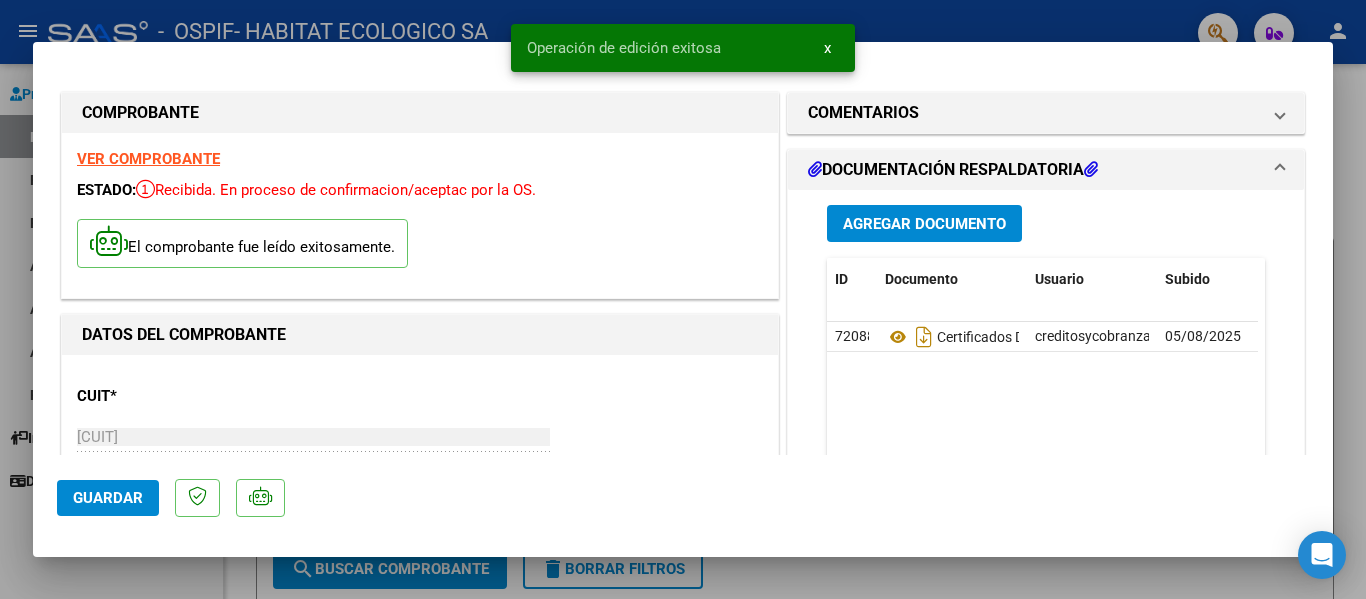 click at bounding box center (683, 299) 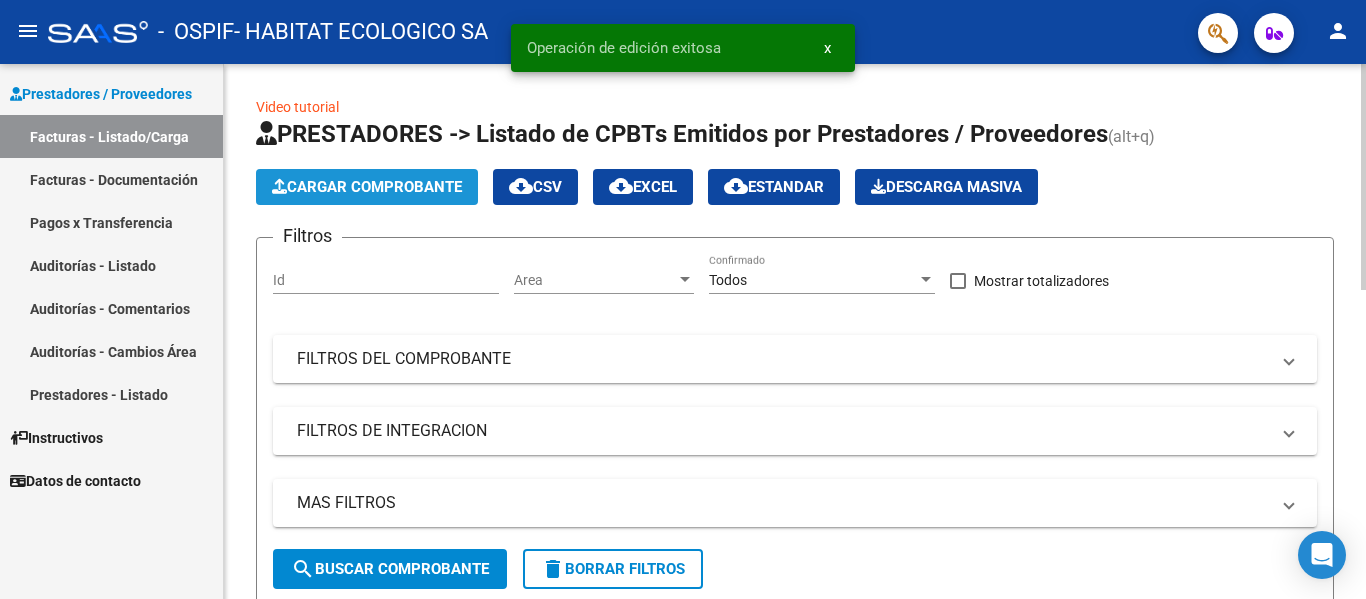 click on "Cargar Comprobante" 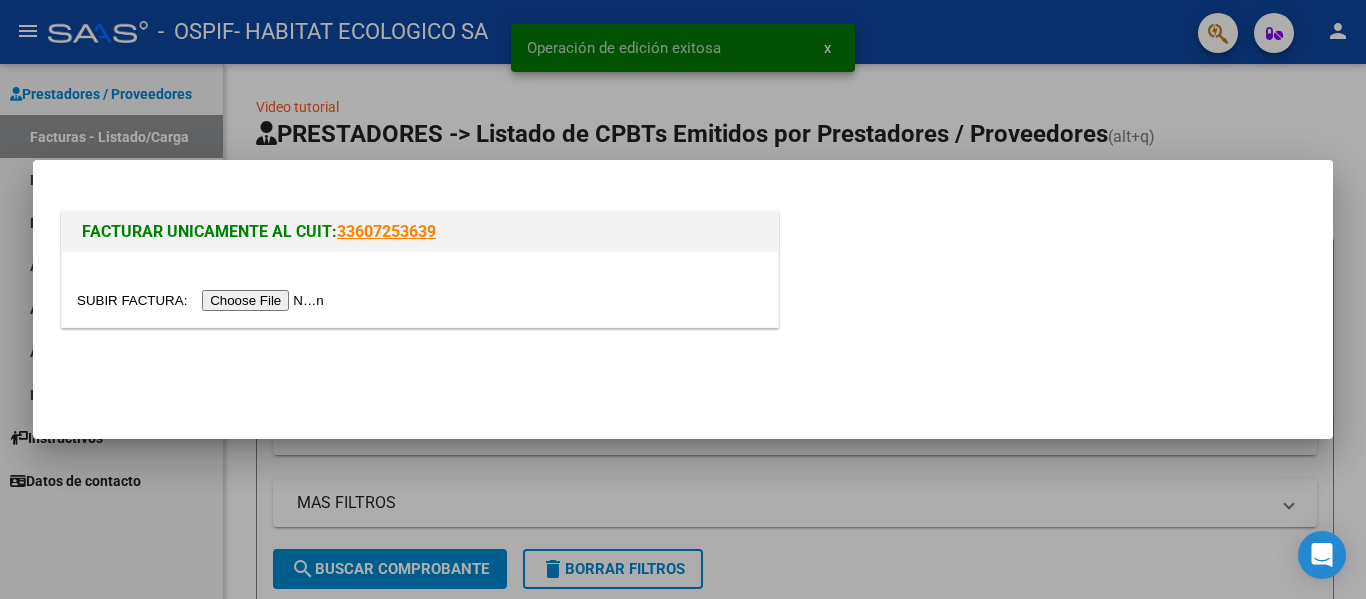 click at bounding box center (203, 300) 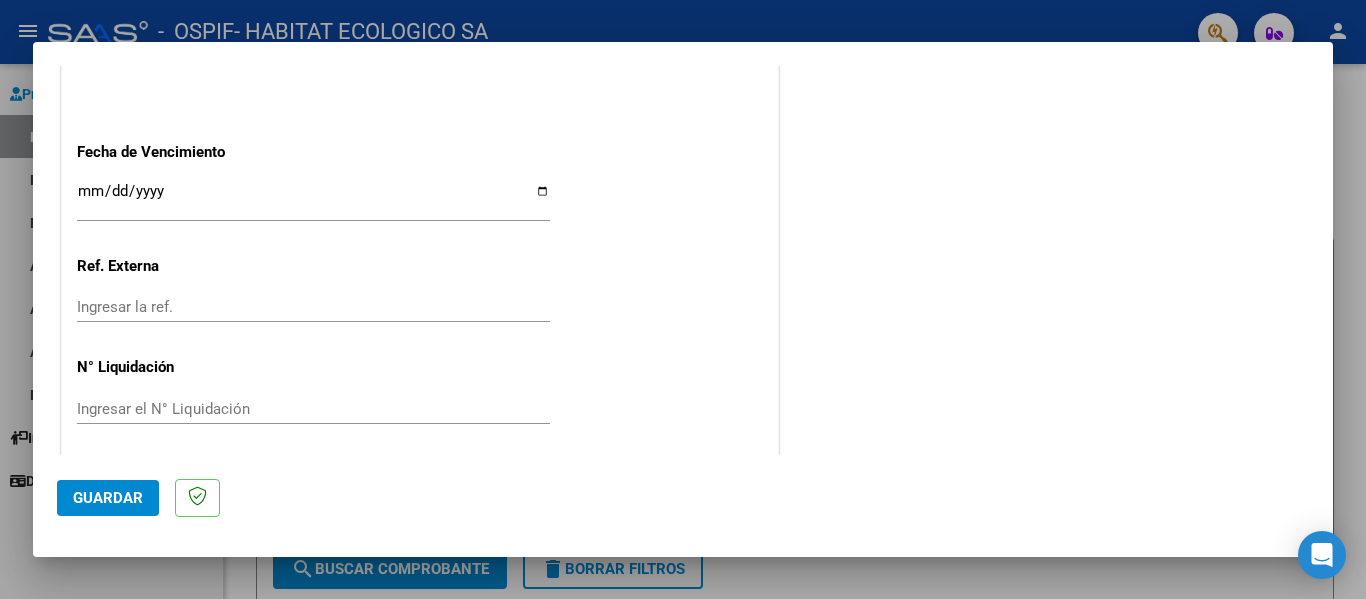 scroll, scrollTop: 1132, scrollLeft: 0, axis: vertical 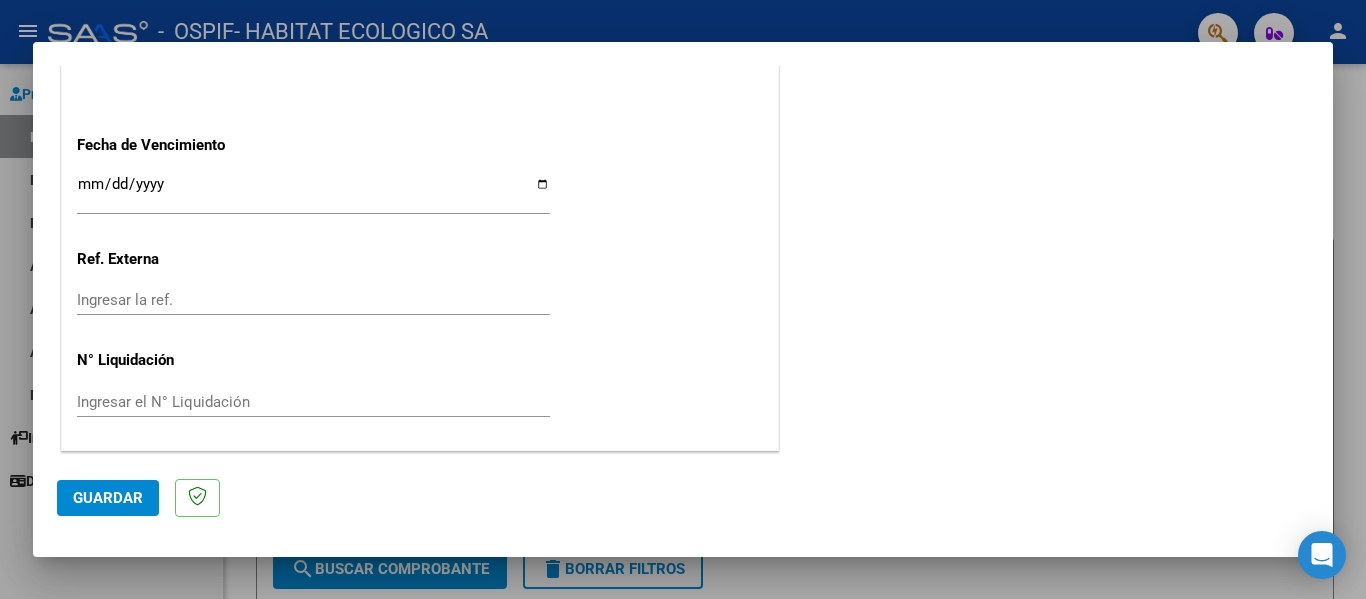 click on "Ingresar la fecha" 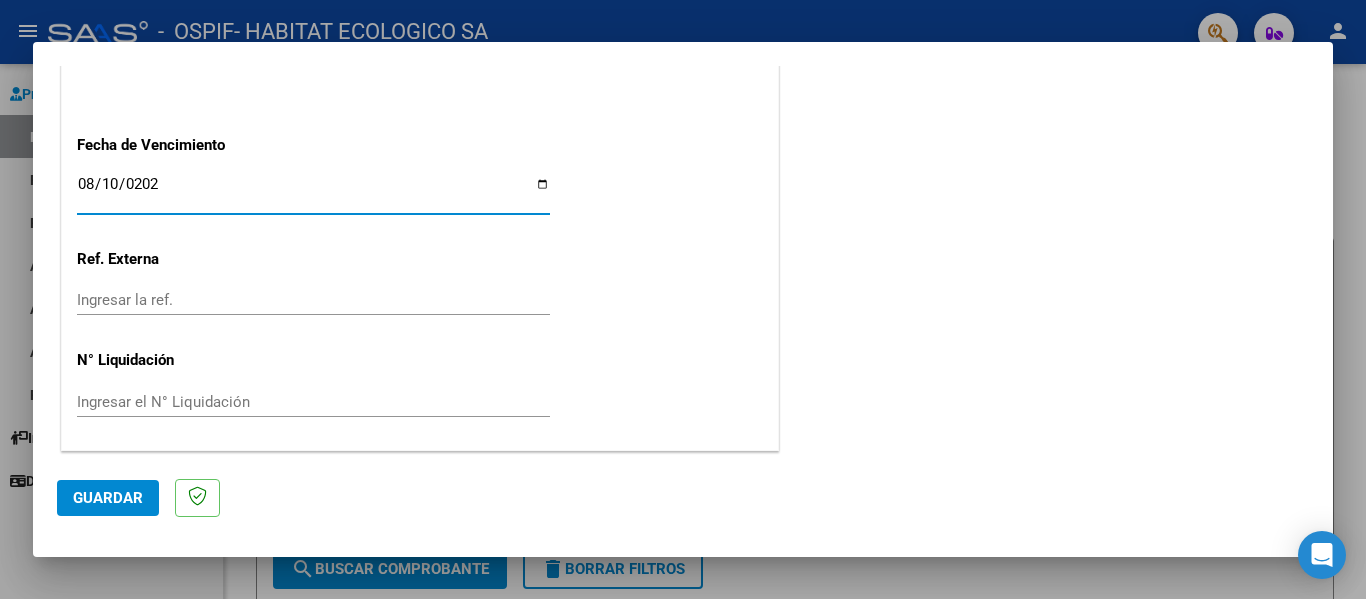 type on "2025-08-10" 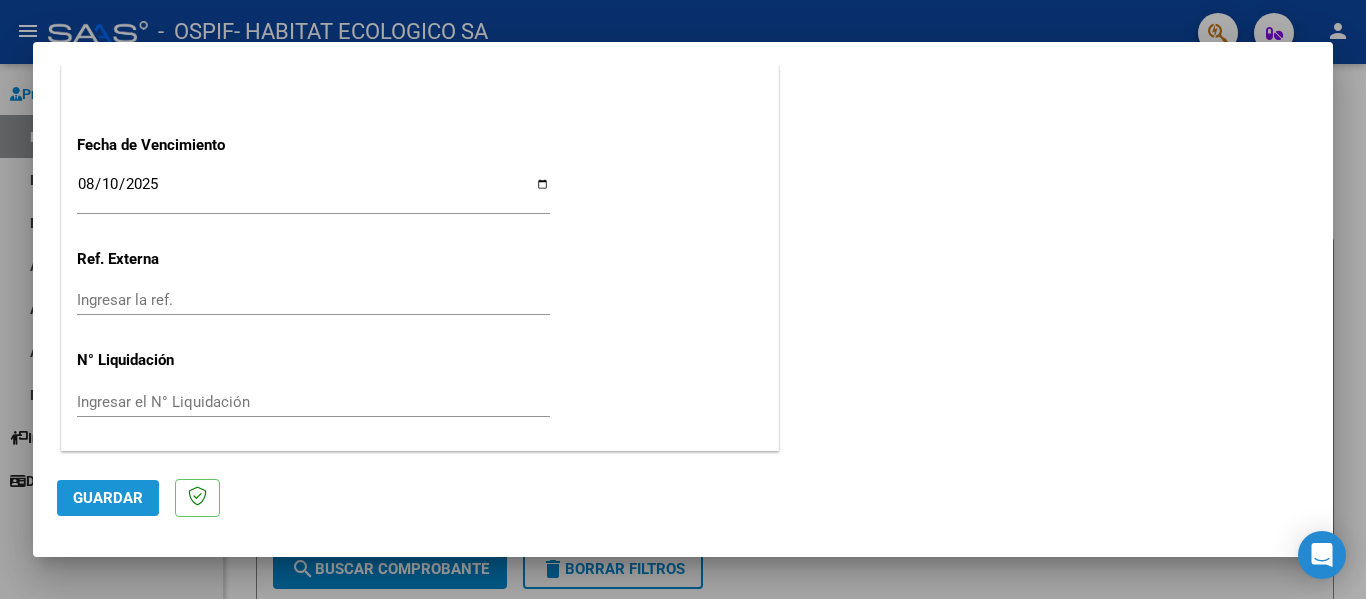 click on "Guardar" 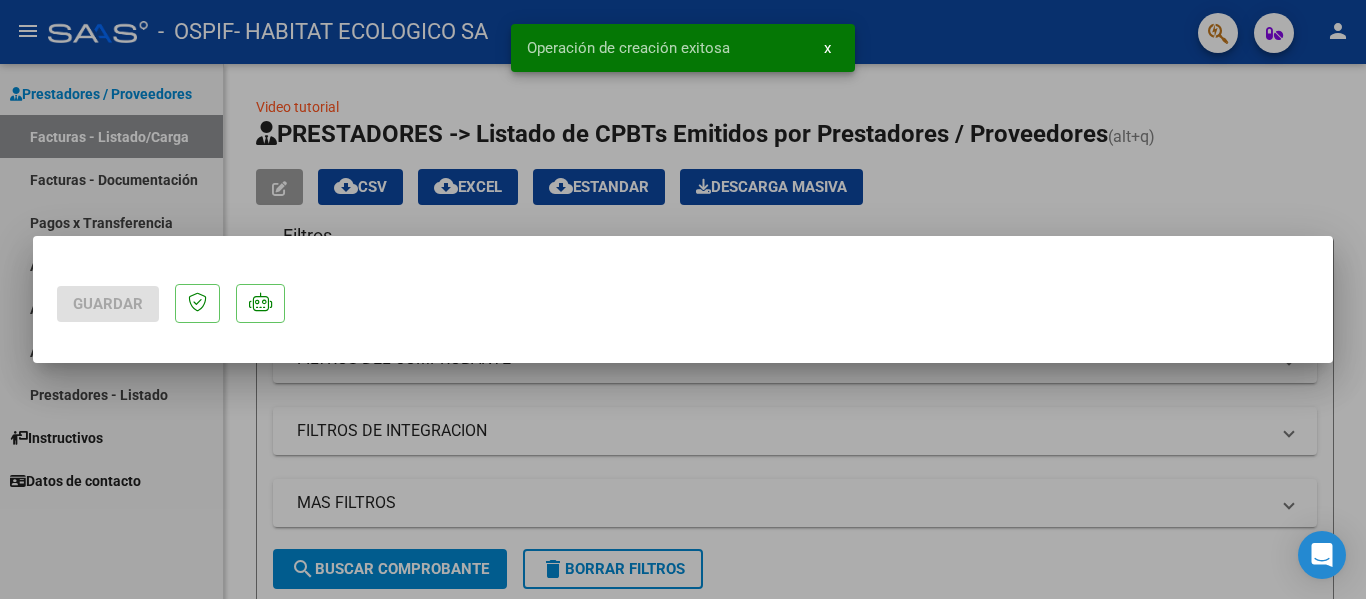 scroll, scrollTop: 0, scrollLeft: 0, axis: both 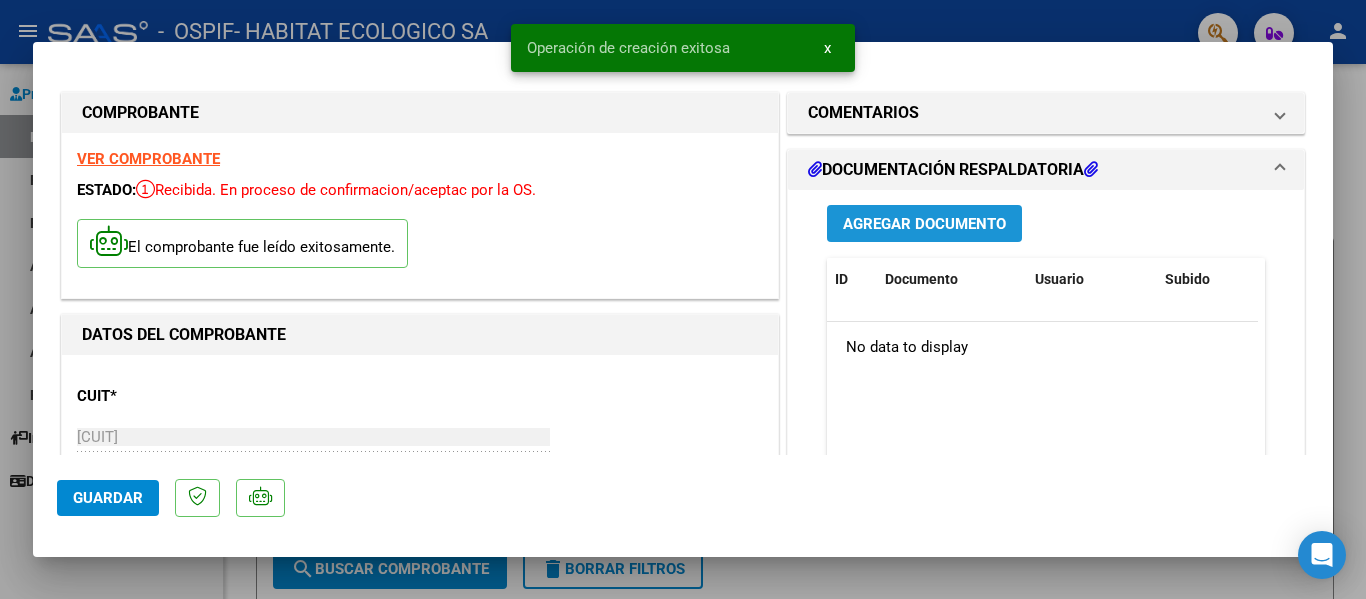 click on "Agregar Documento" at bounding box center [924, 224] 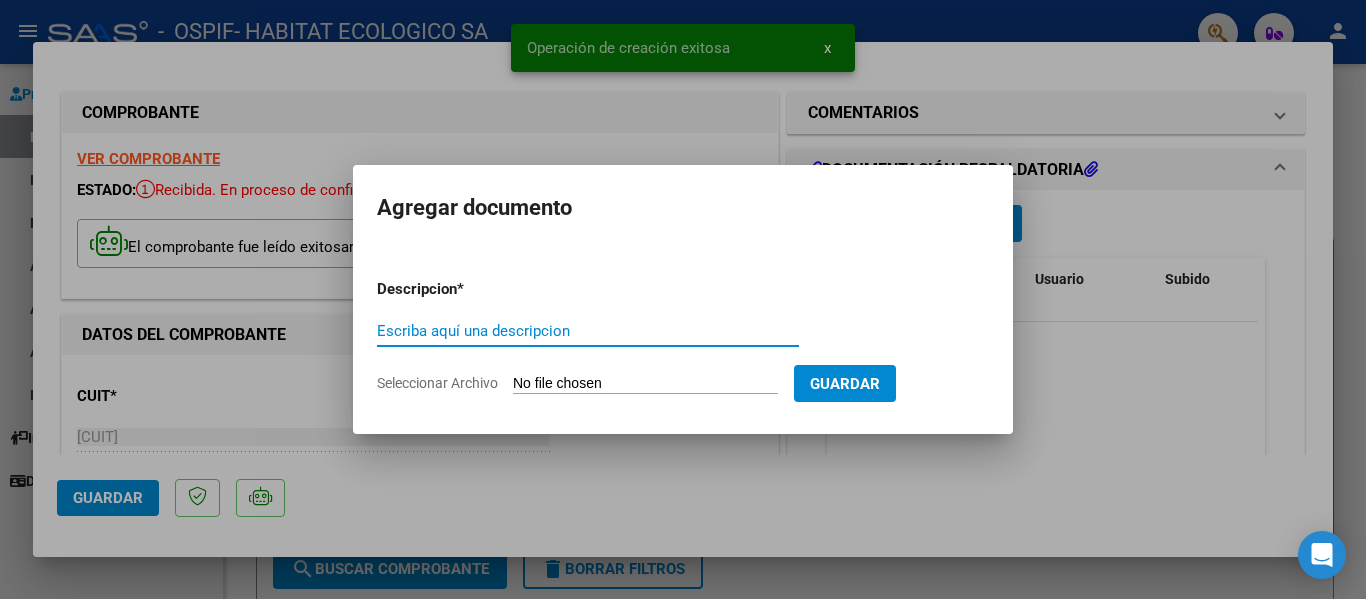 paste on "Certificados de tratamiento" 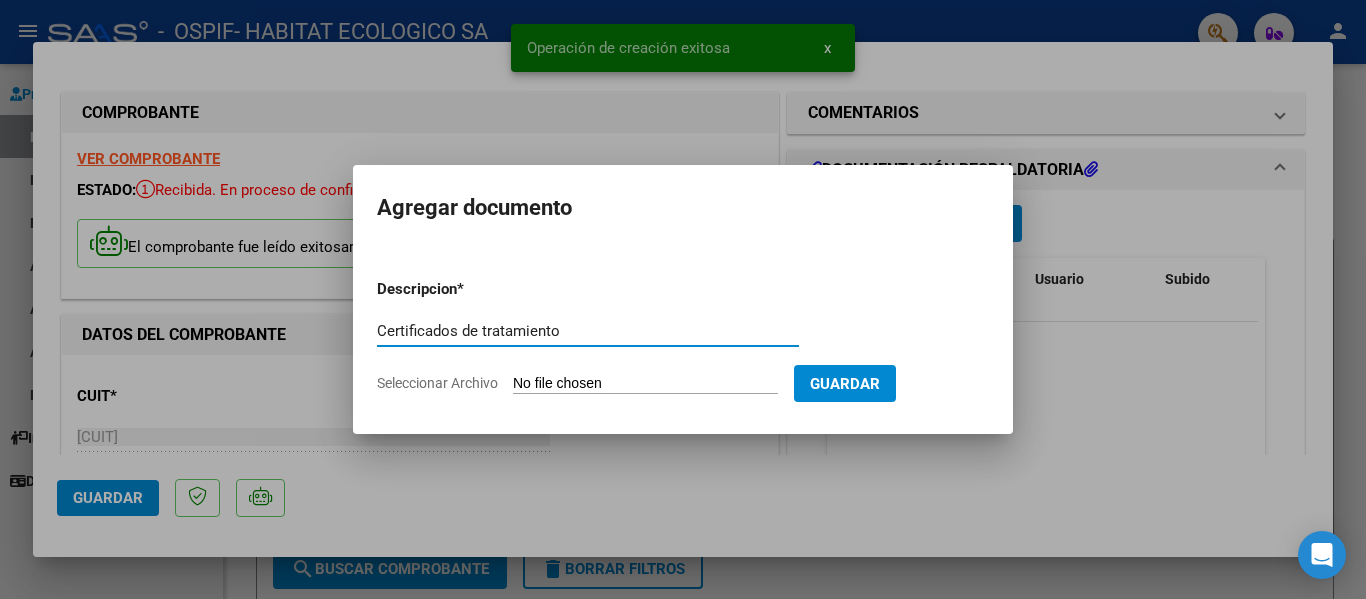 type on "Certificados de tratamiento" 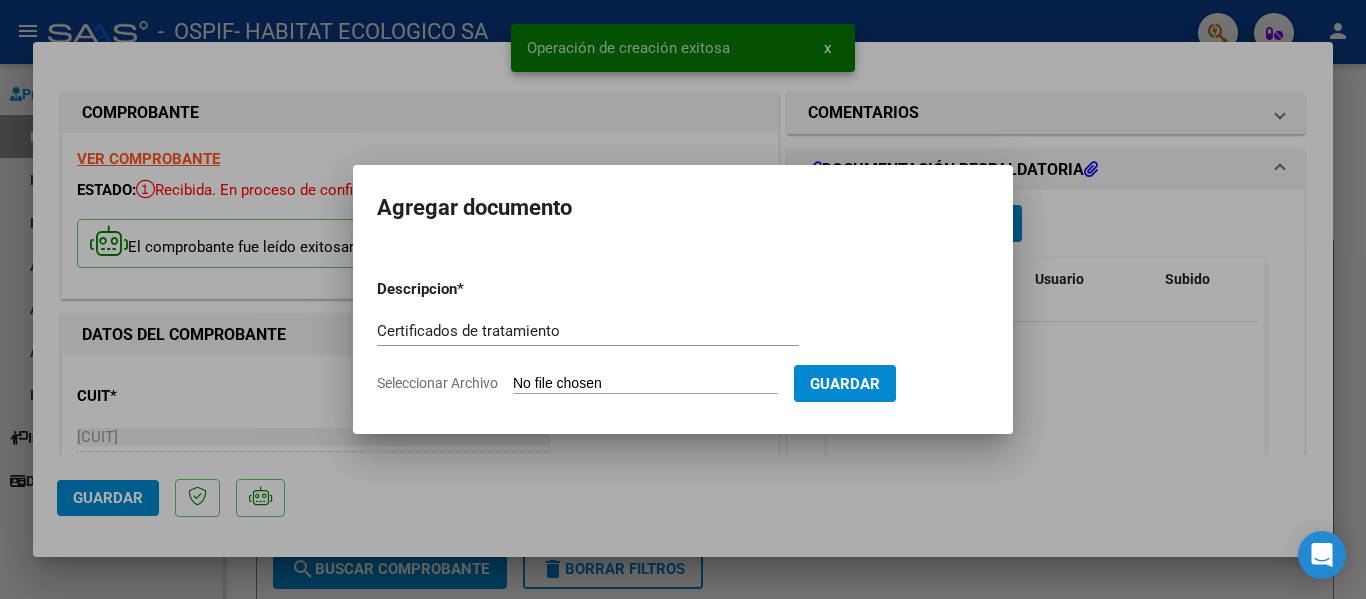 click on "Seleccionar Archivo" at bounding box center (645, 384) 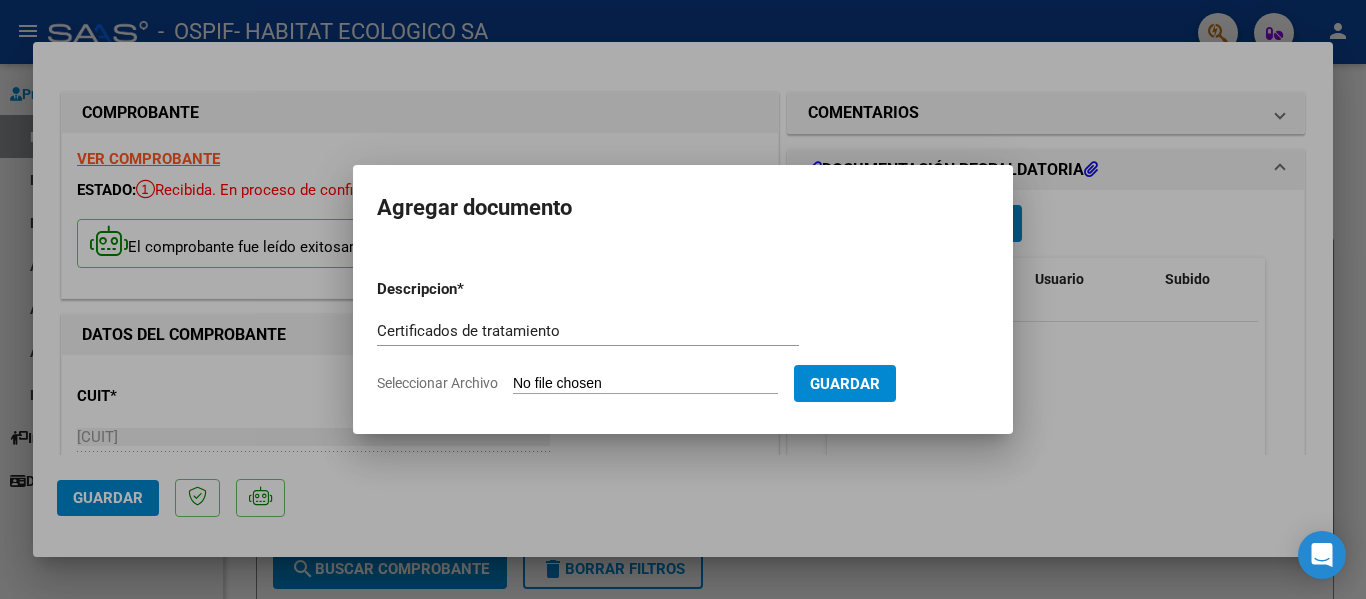 type on "C:\fakepath\CLI 994126 E04409885.PDF" 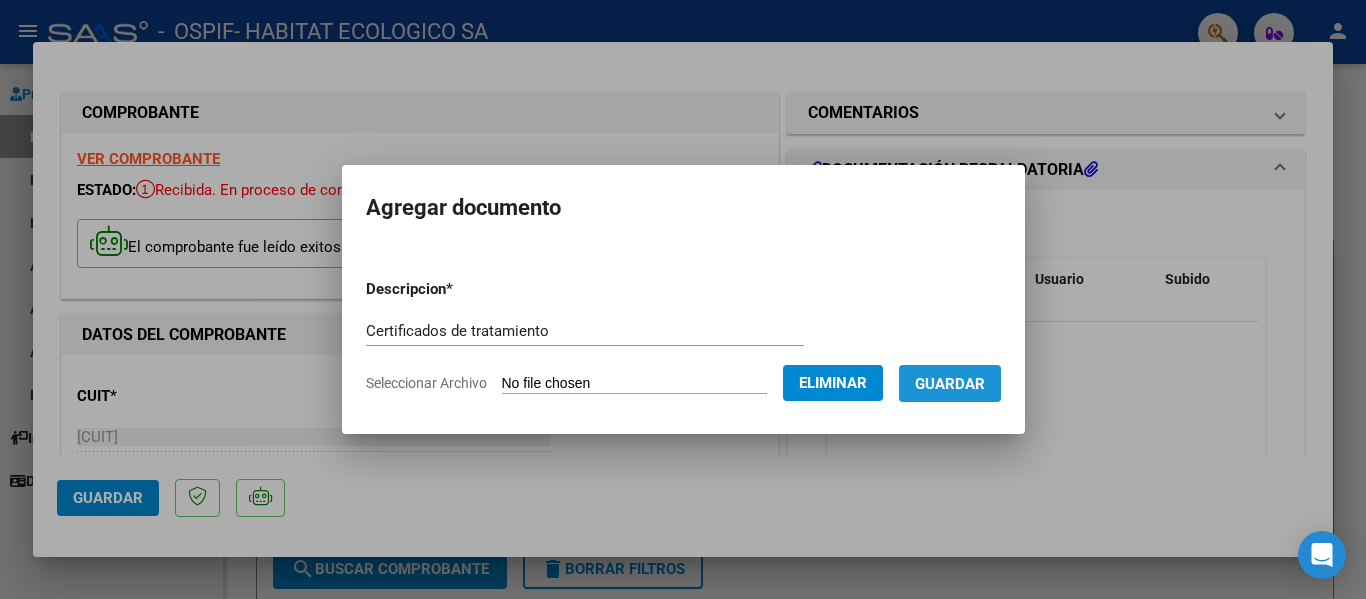 click on "Guardar" at bounding box center (950, 383) 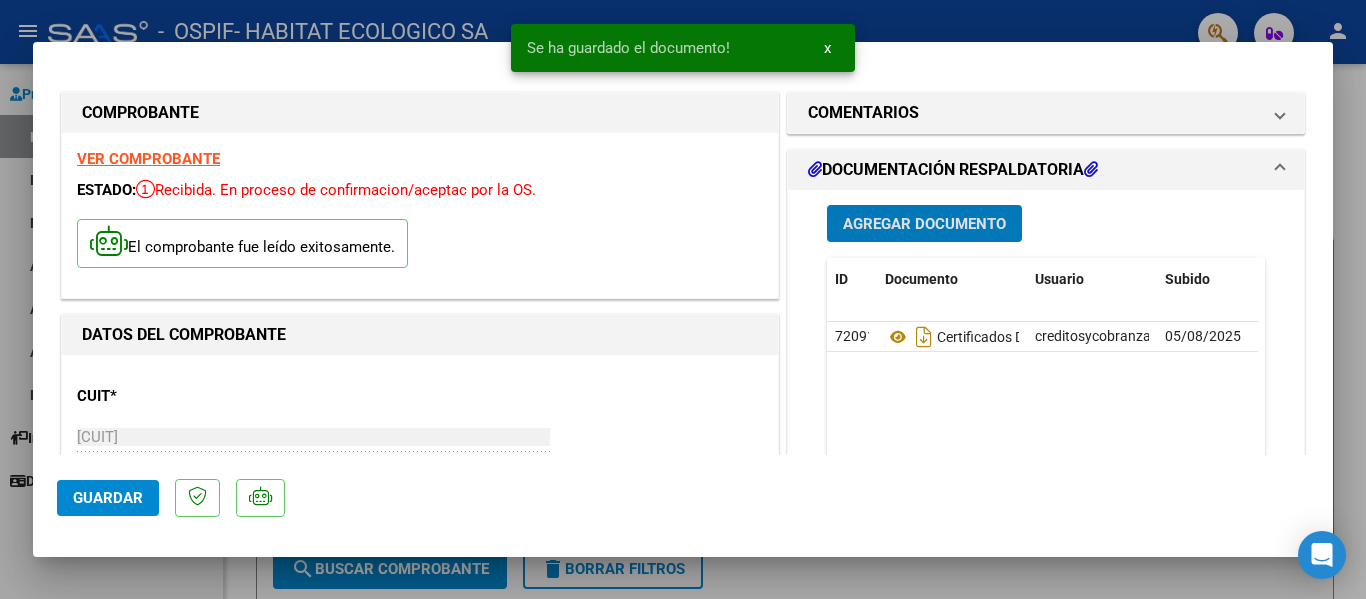 click on "Guardar" 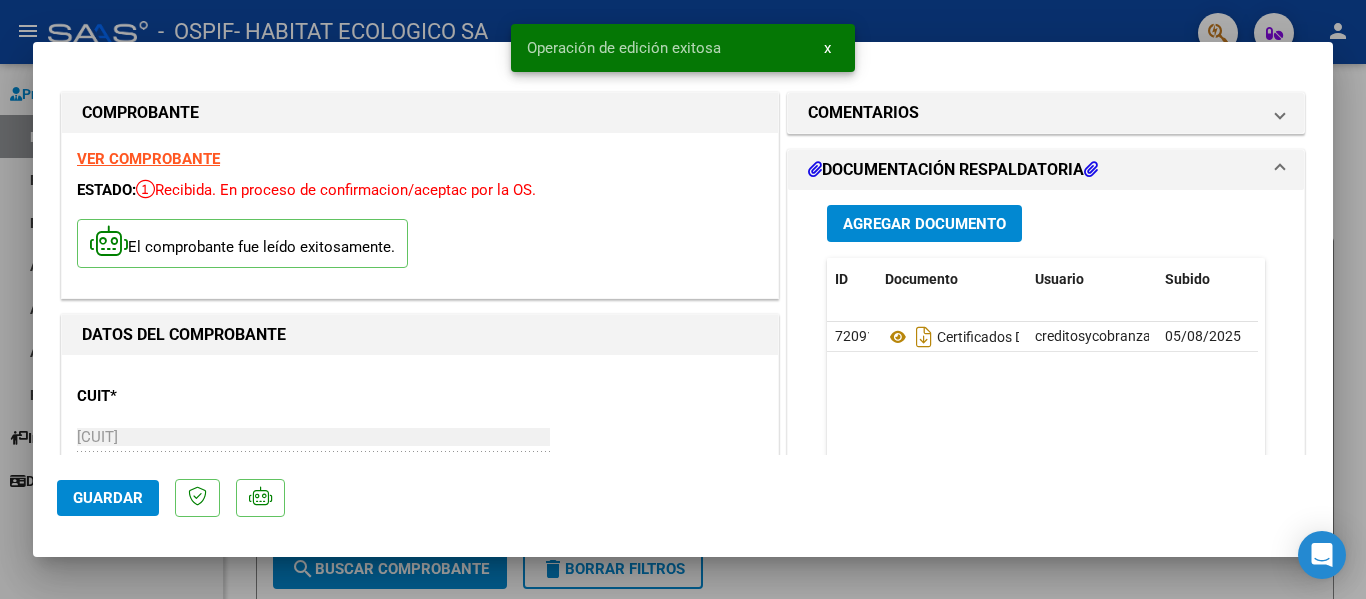 click at bounding box center [683, 299] 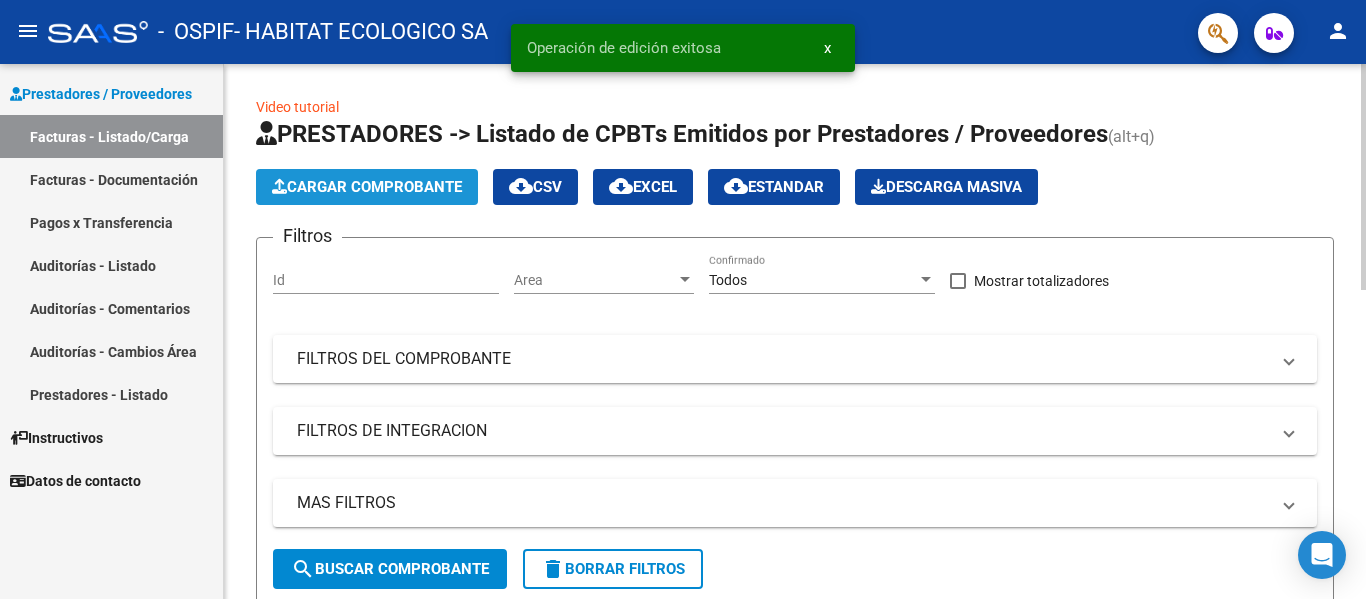 click on "Cargar Comprobante" 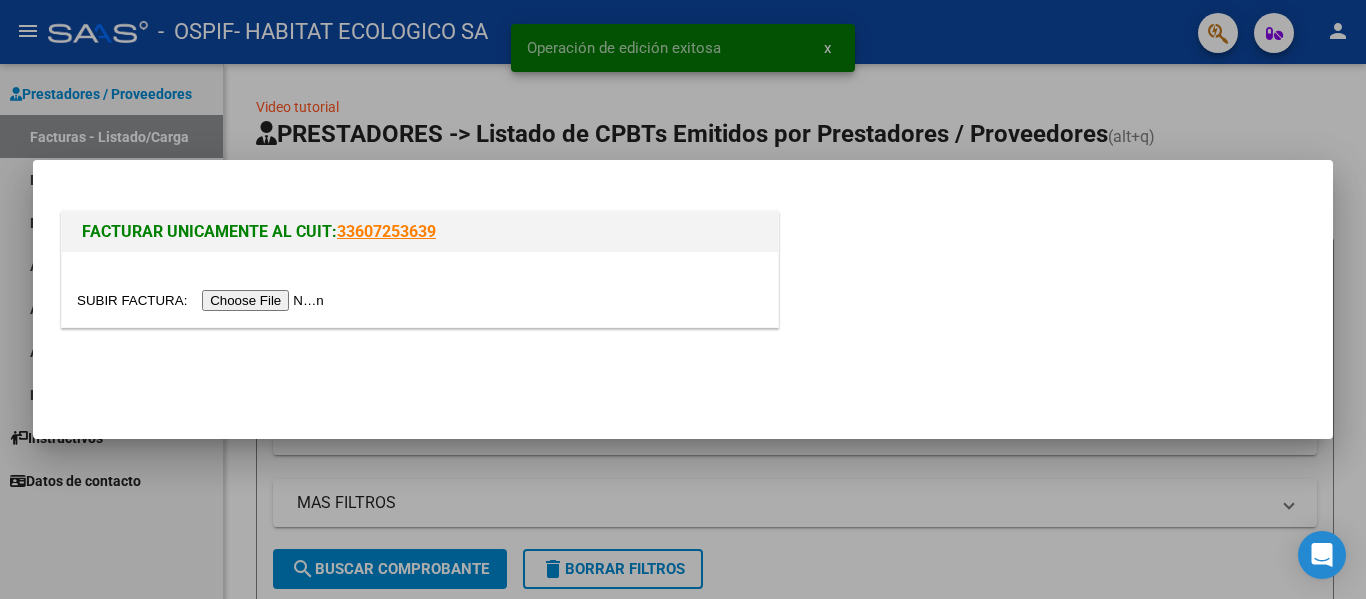 click at bounding box center [203, 300] 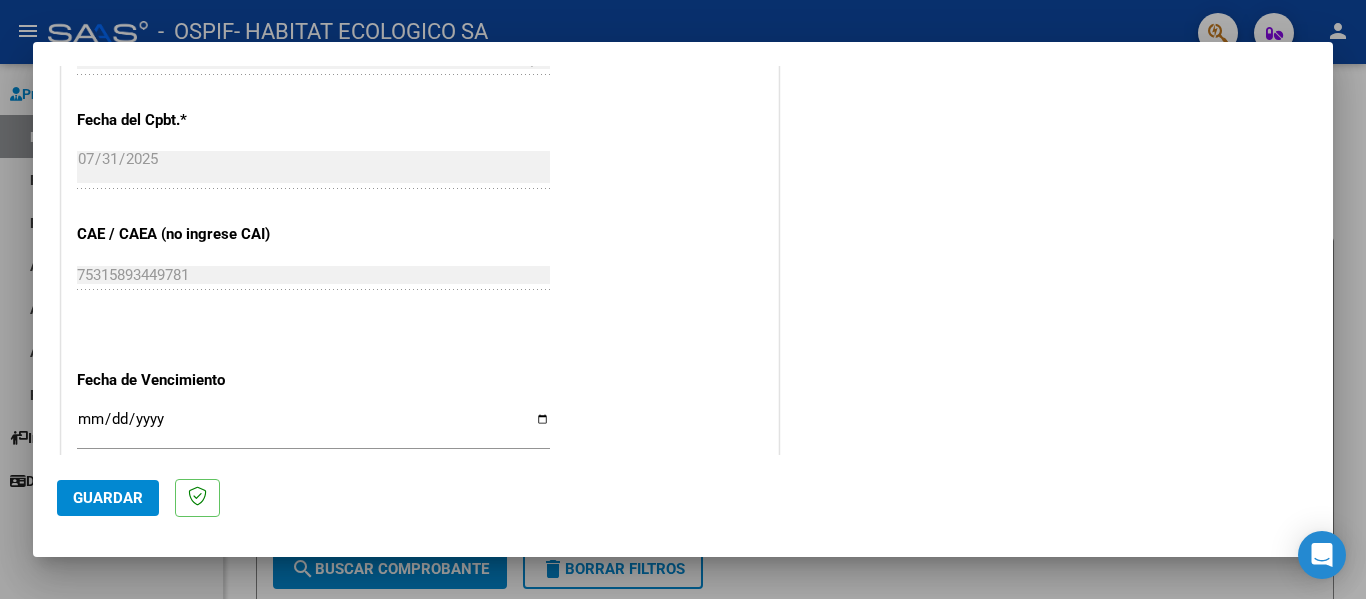scroll, scrollTop: 1000, scrollLeft: 0, axis: vertical 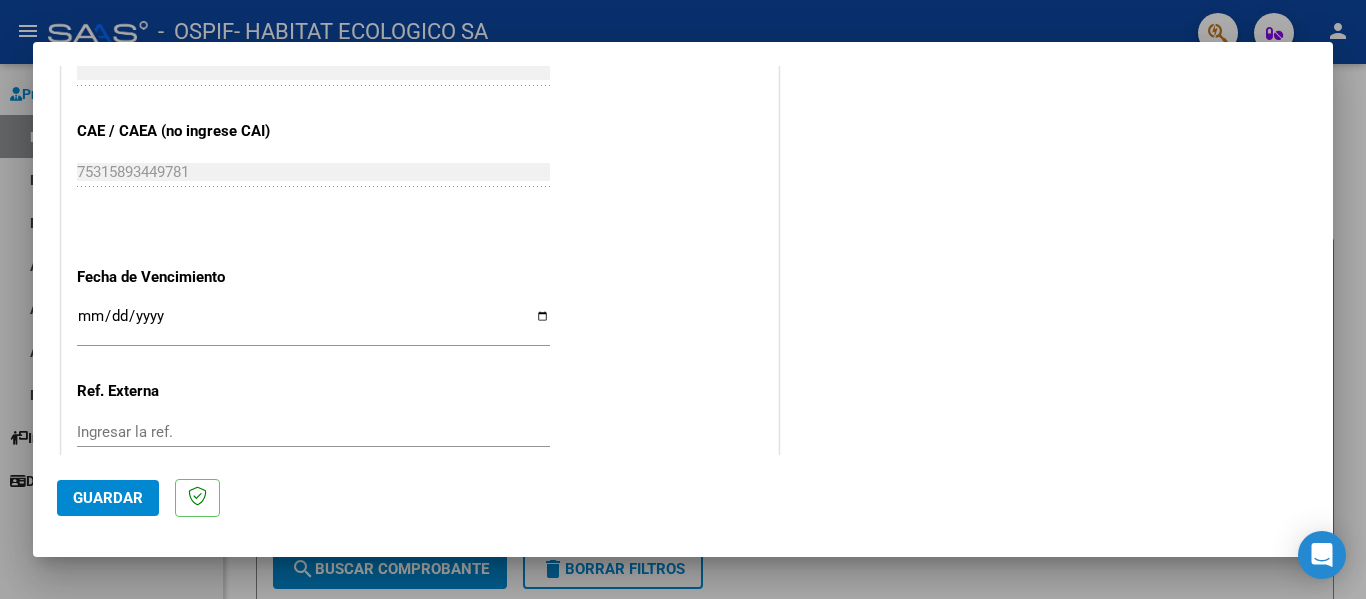 click on "Ingresar la fecha" at bounding box center [313, 324] 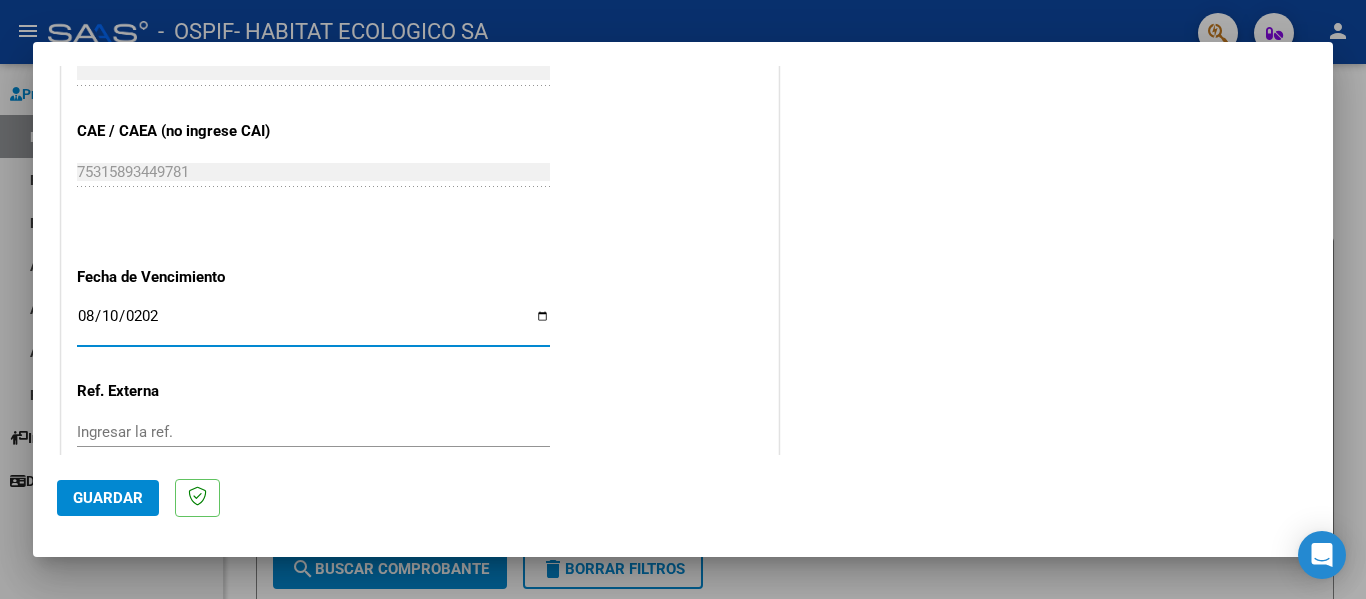 type on "2025-08-10" 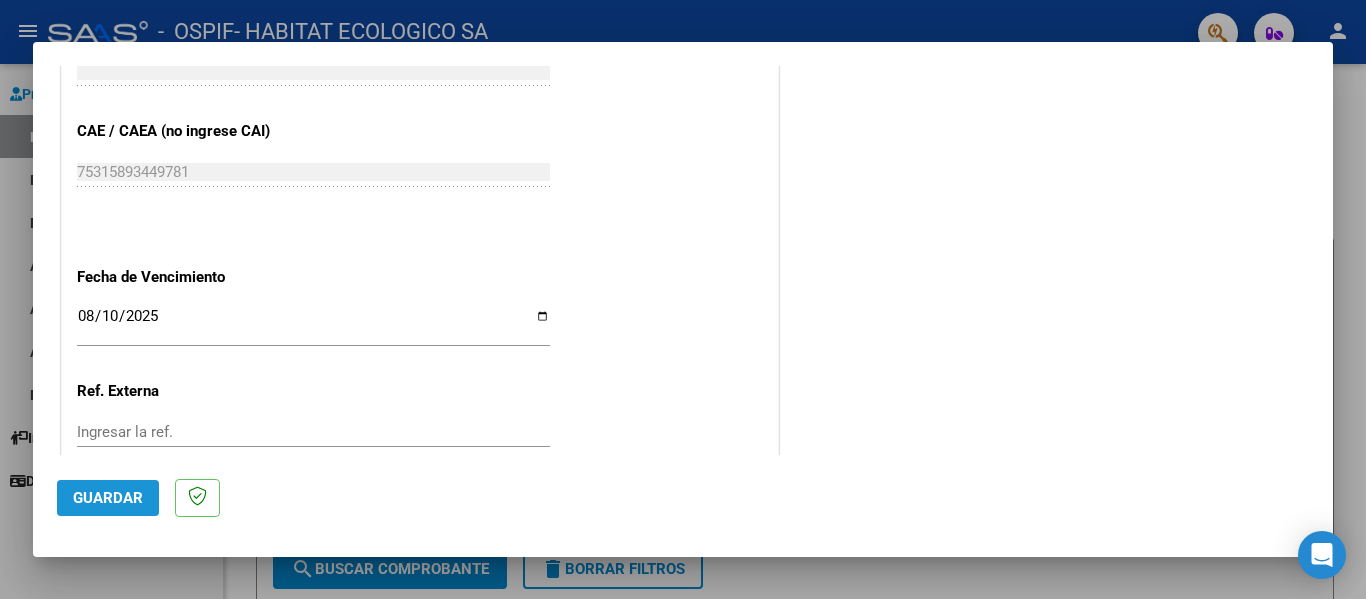 click on "Guardar" 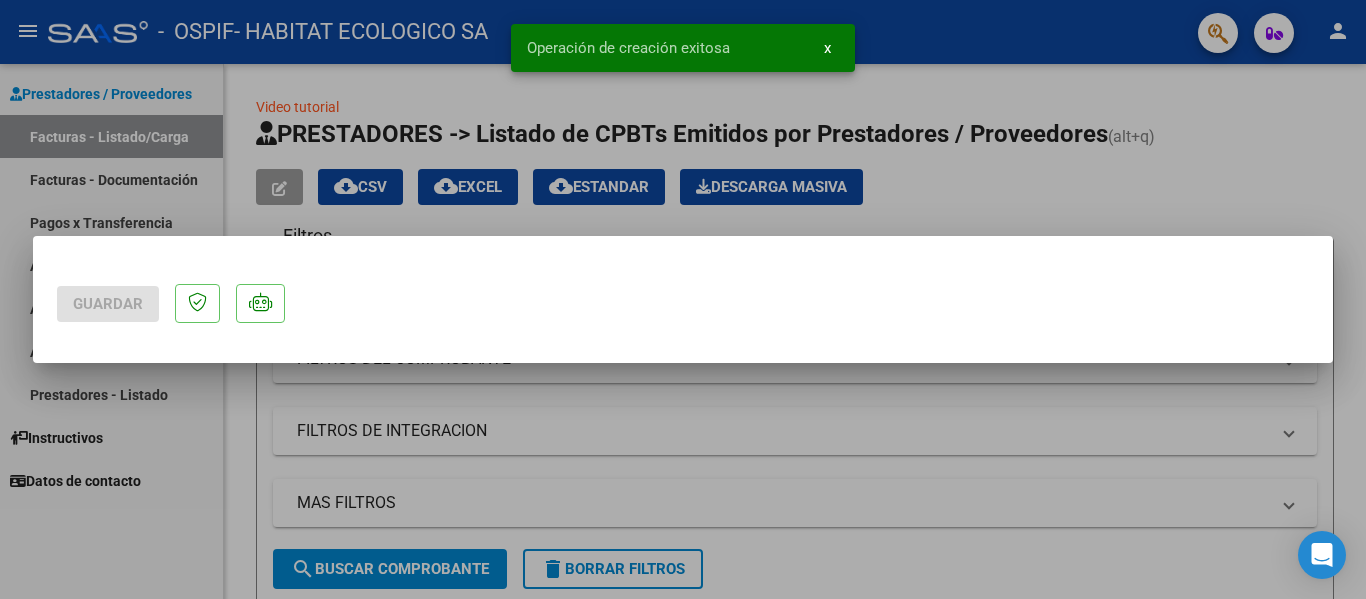 scroll, scrollTop: 0, scrollLeft: 0, axis: both 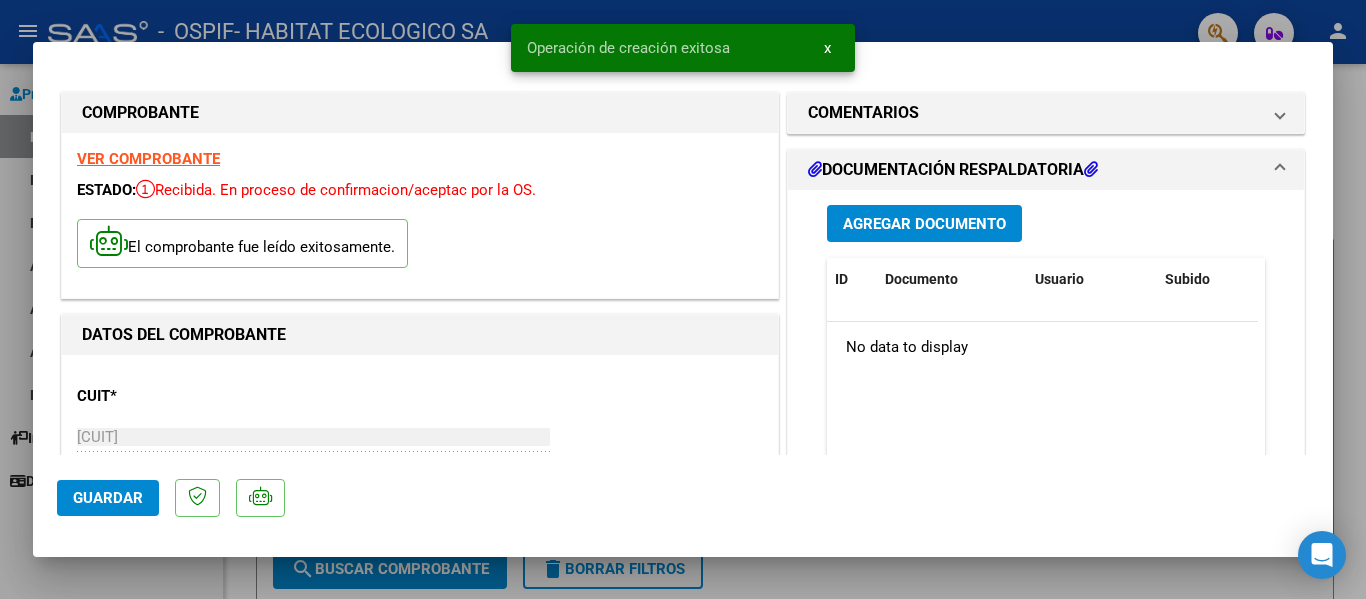 click on "Agregar Documento" at bounding box center [924, 224] 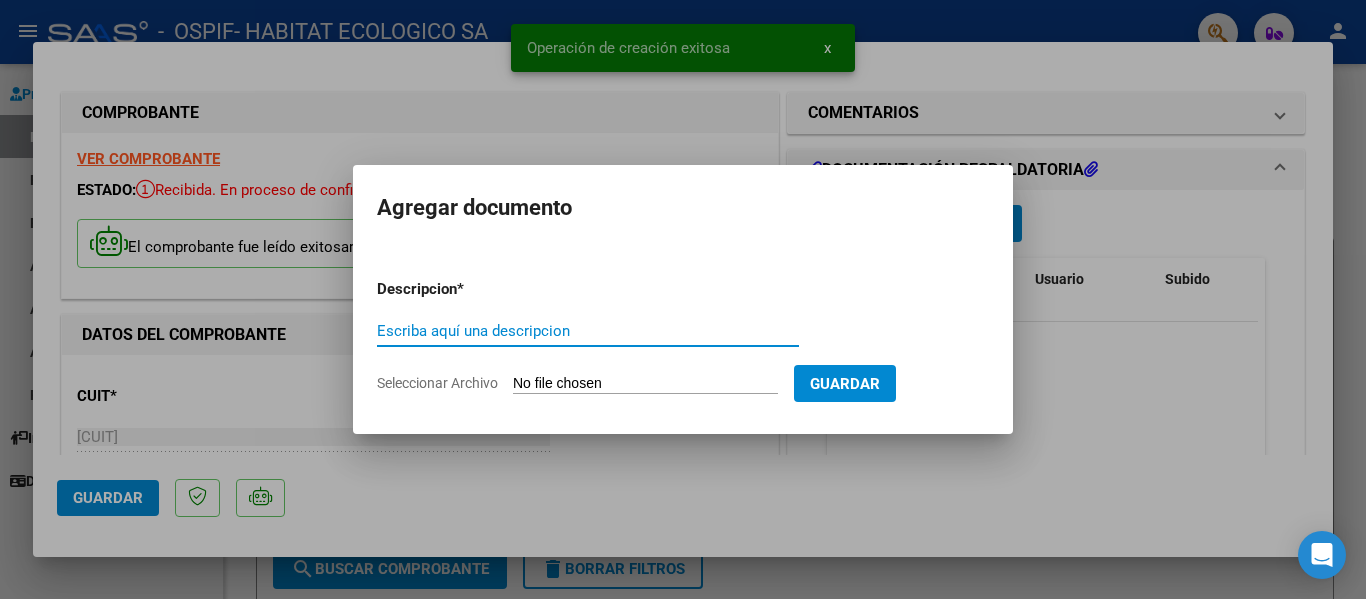paste on "Certificados de tratamiento" 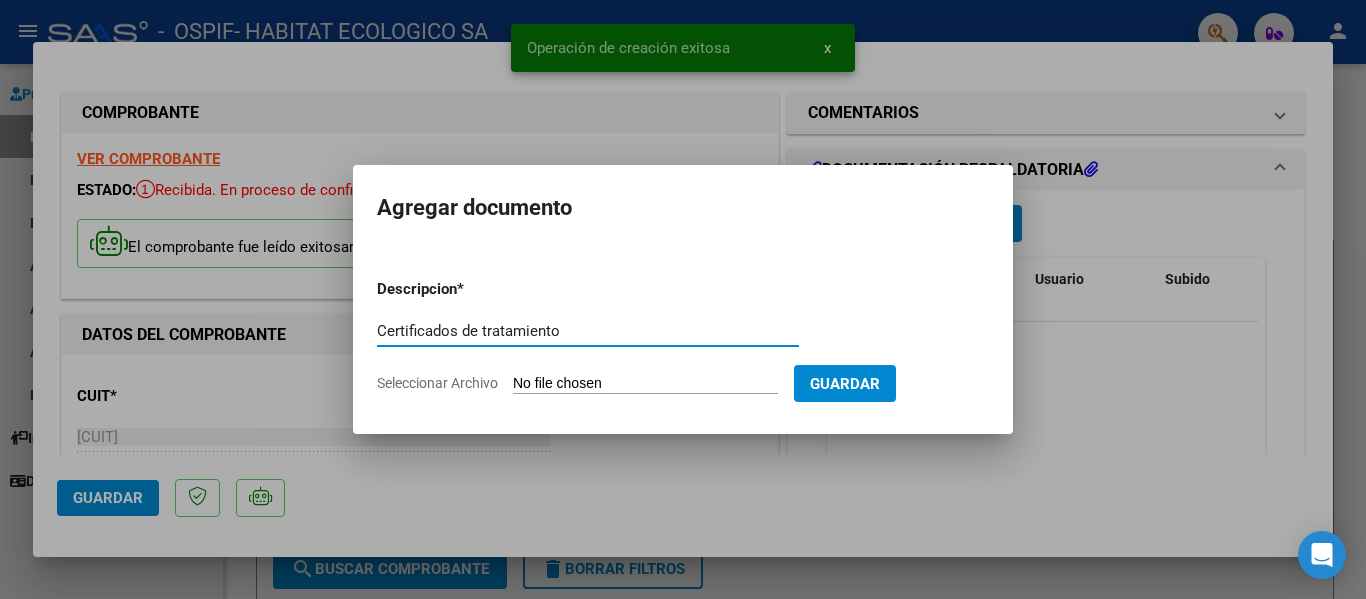 type on "Certificados de tratamiento" 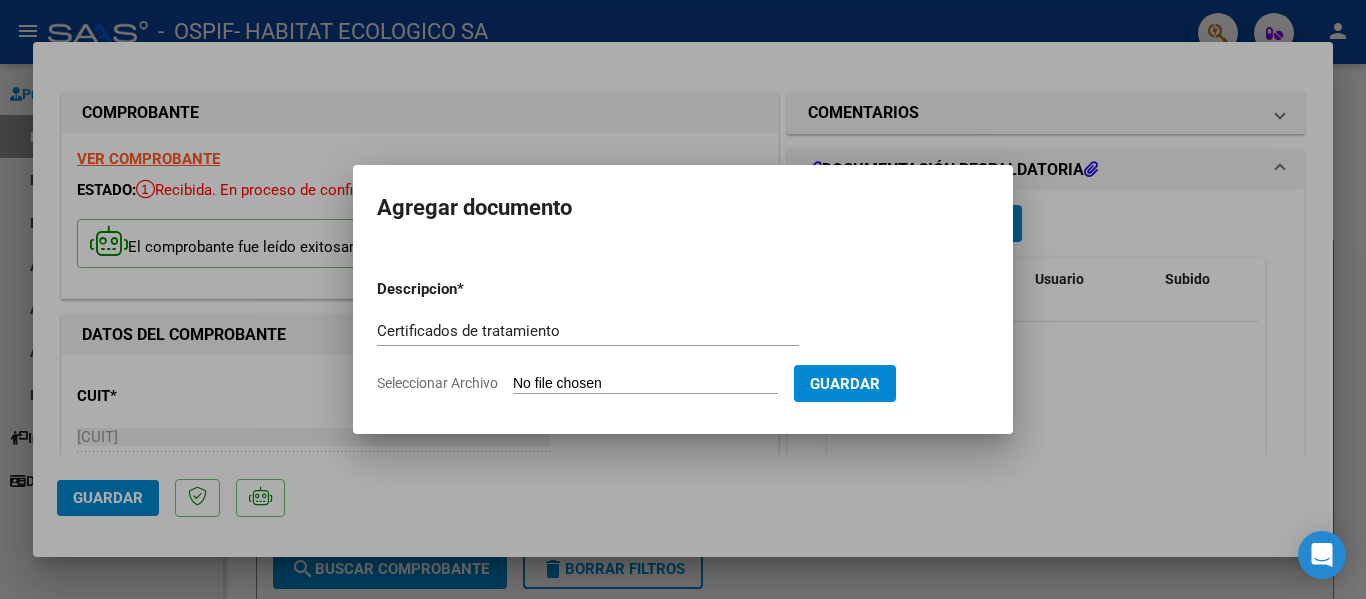 type on "C:\fakepath\CLI 993016 E04409883.PDF" 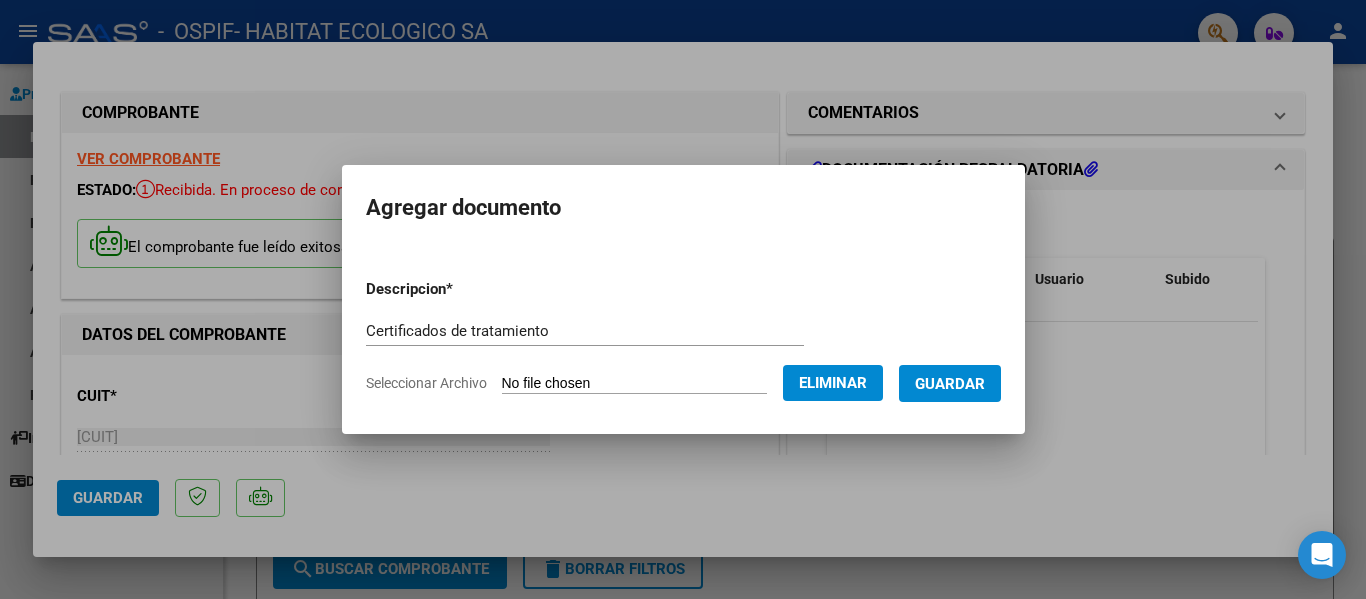 click on "Guardar" at bounding box center [950, 384] 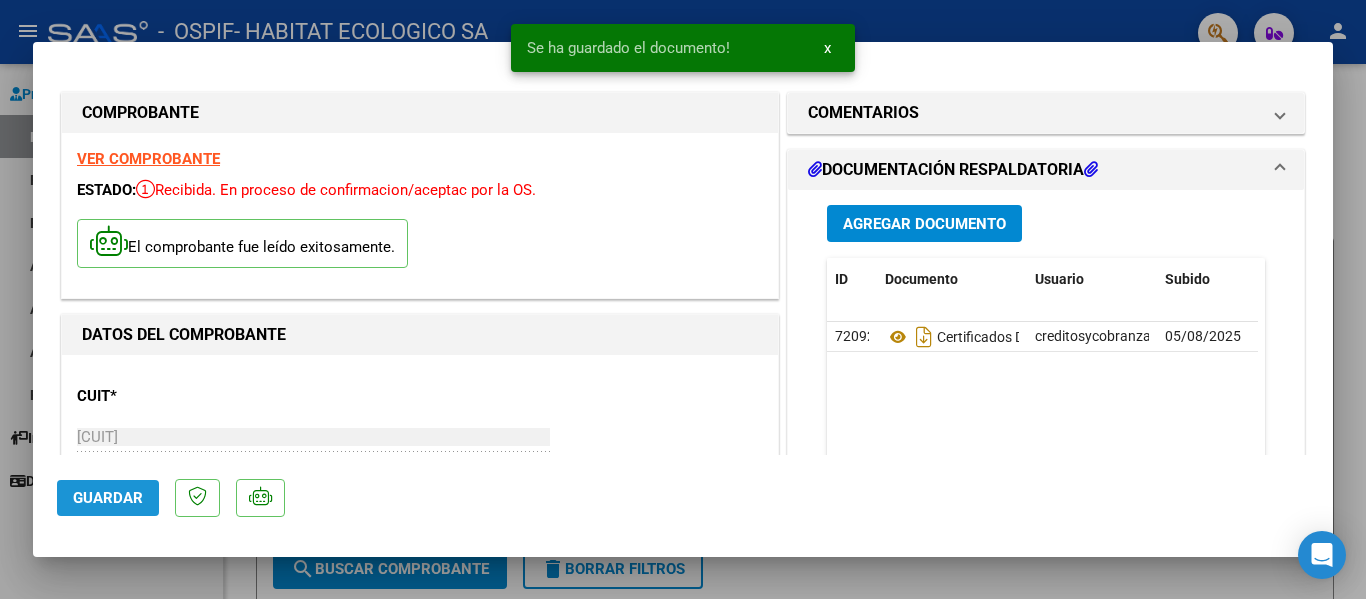 click on "Guardar" 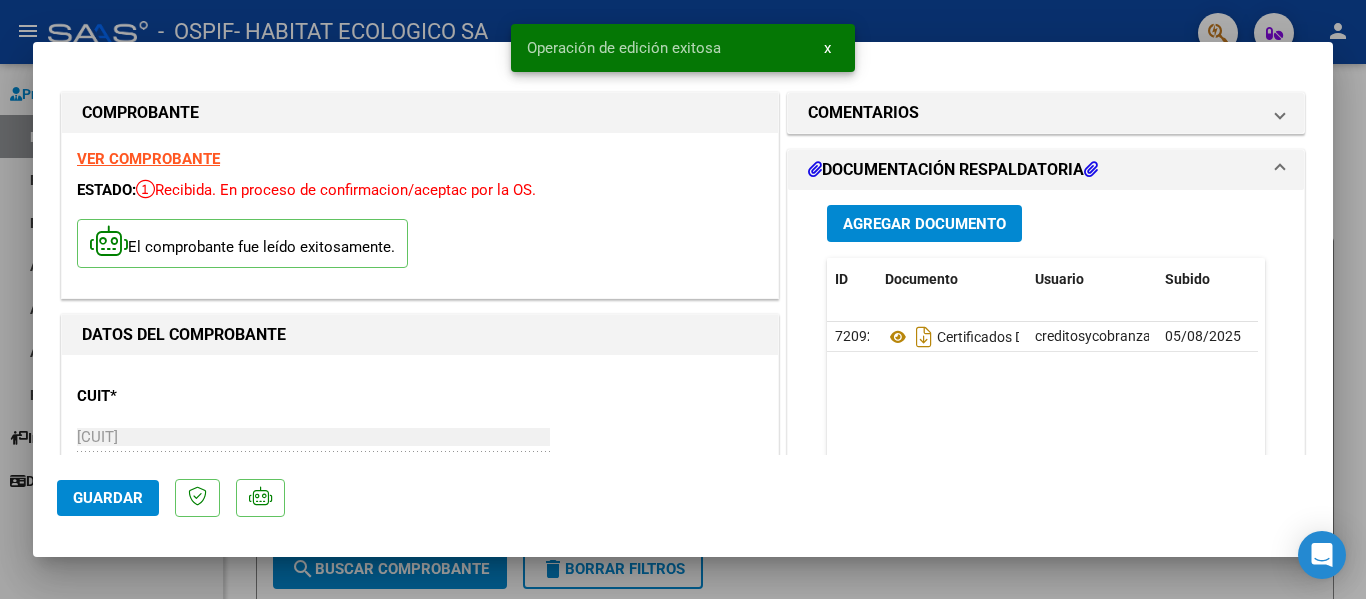 click at bounding box center [683, 299] 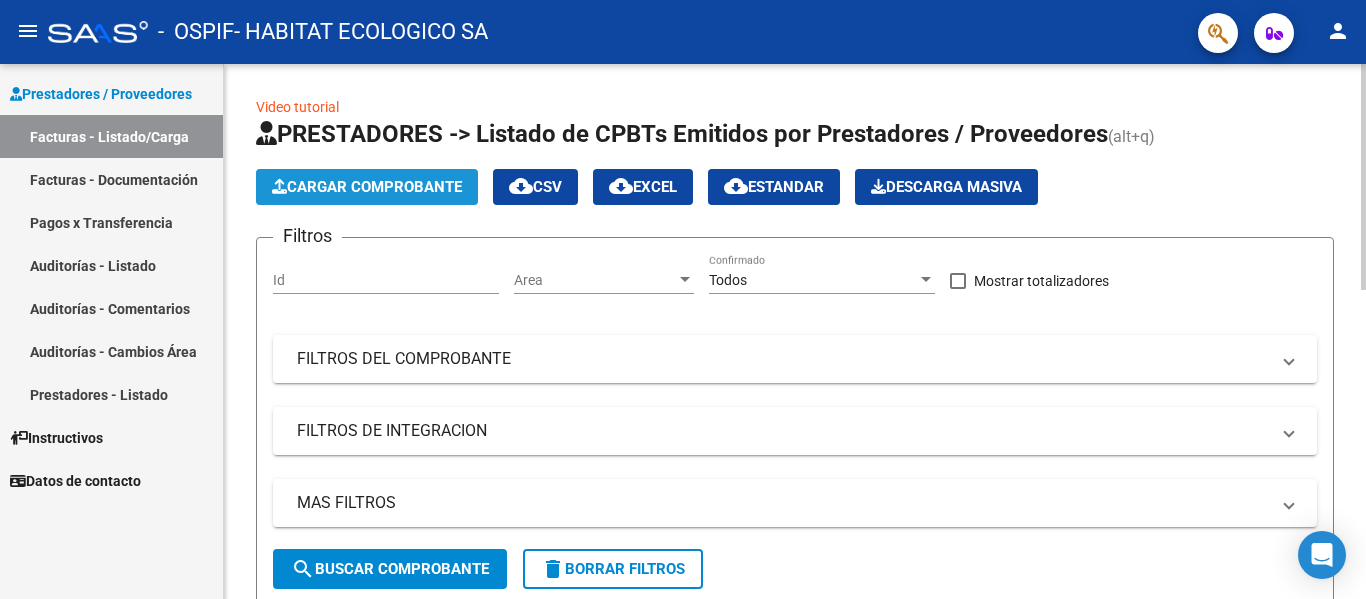 click on "Cargar Comprobante" 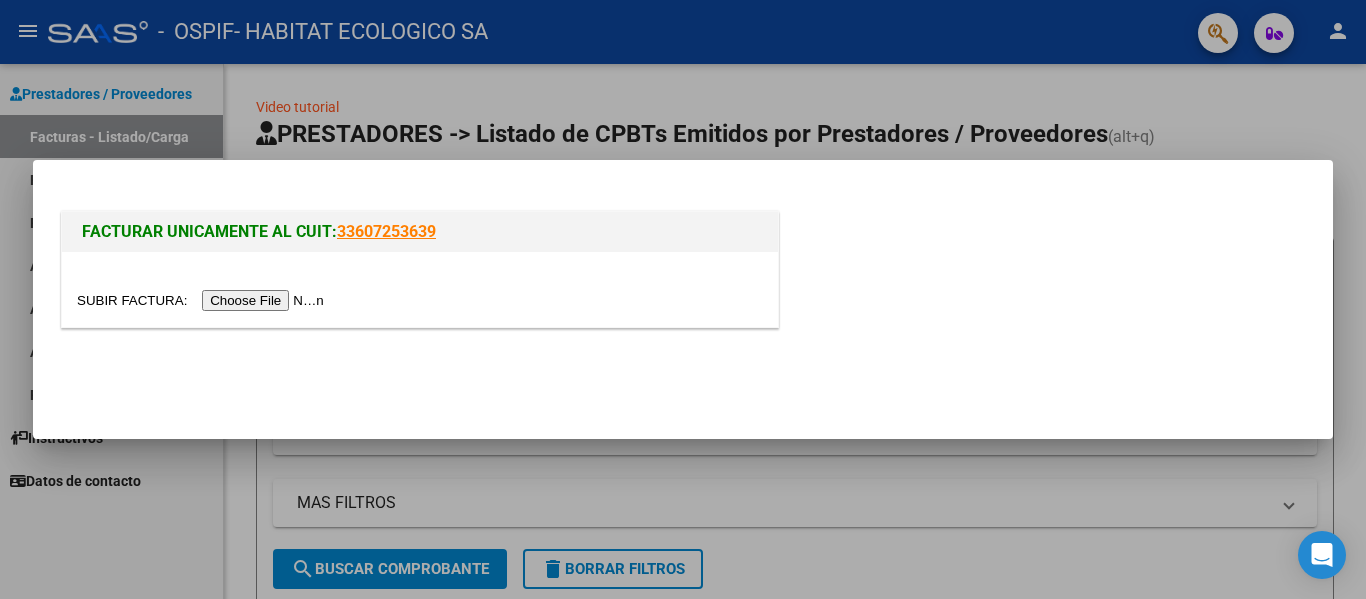 click at bounding box center [420, 289] 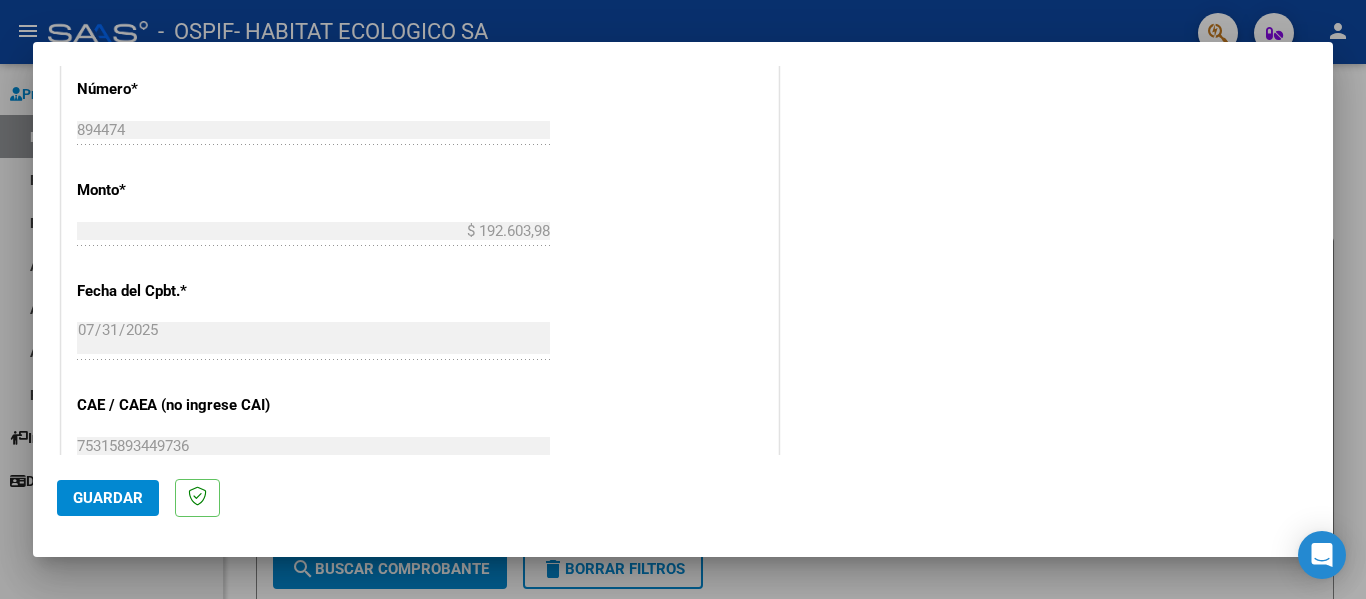 scroll, scrollTop: 1000, scrollLeft: 0, axis: vertical 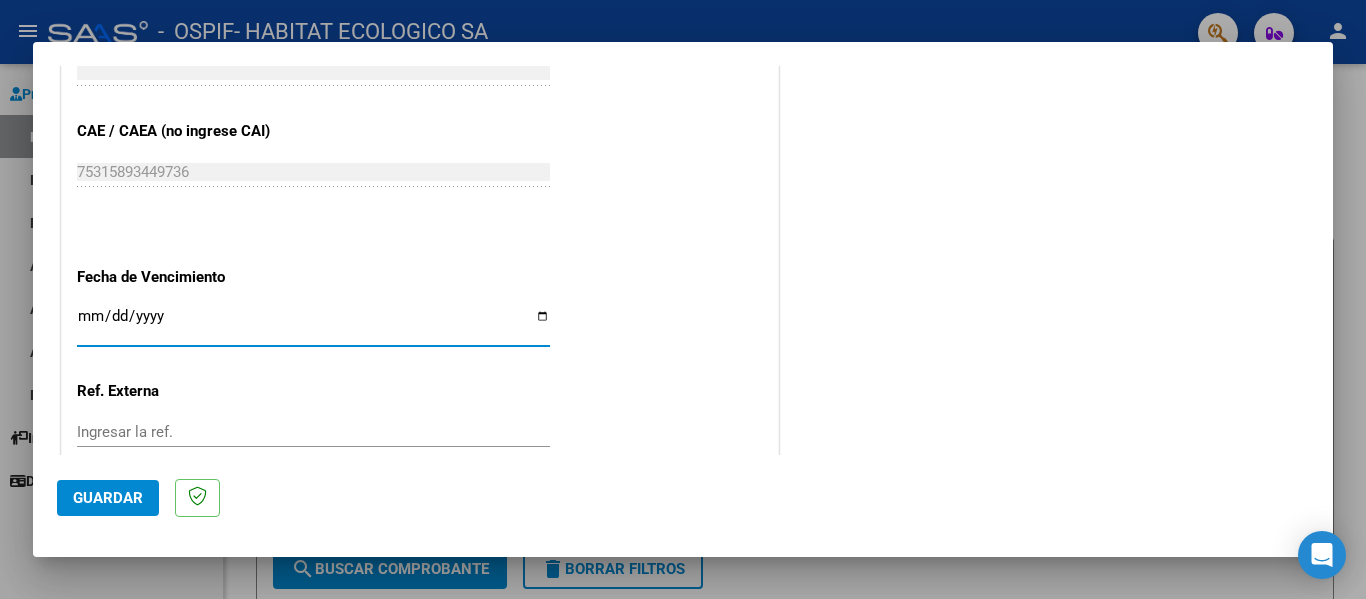 click on "Ingresar la fecha" at bounding box center [313, 324] 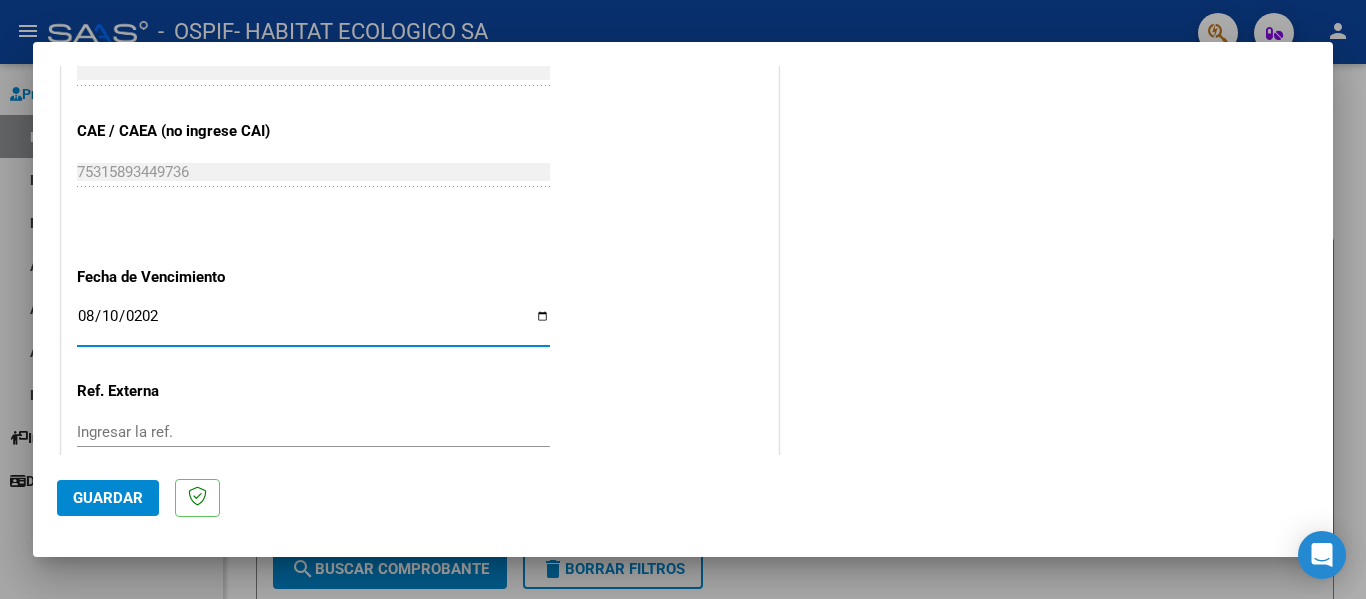 type on "2025-08-10" 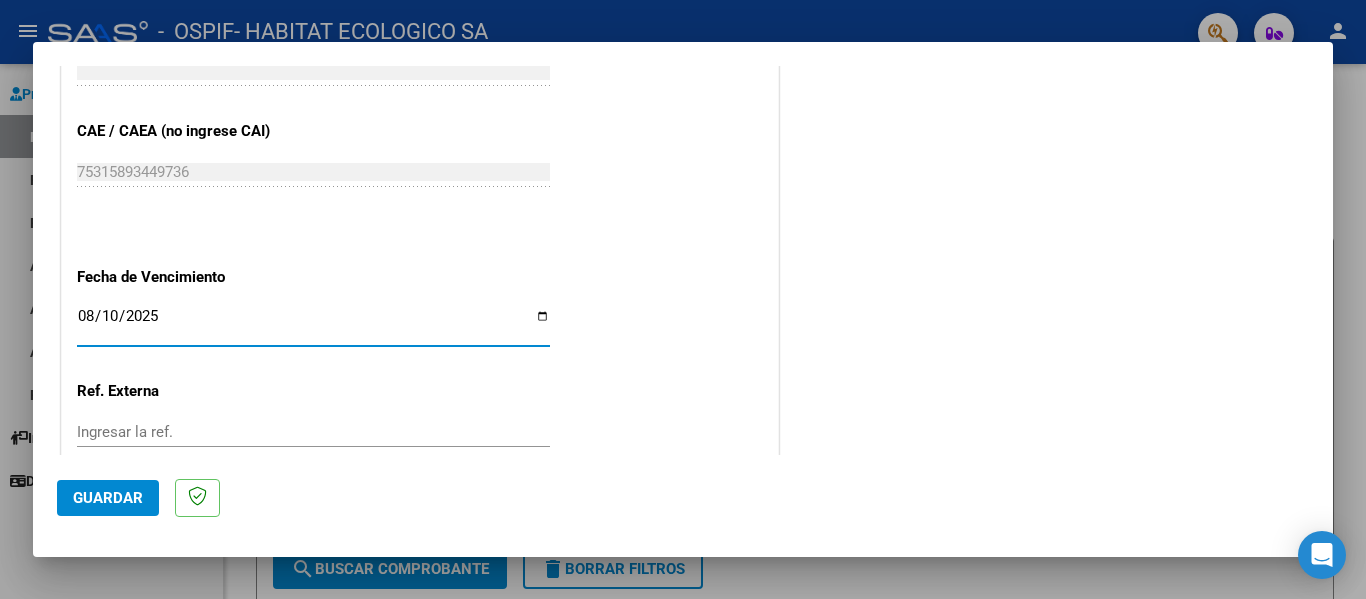 click on "Guardar" 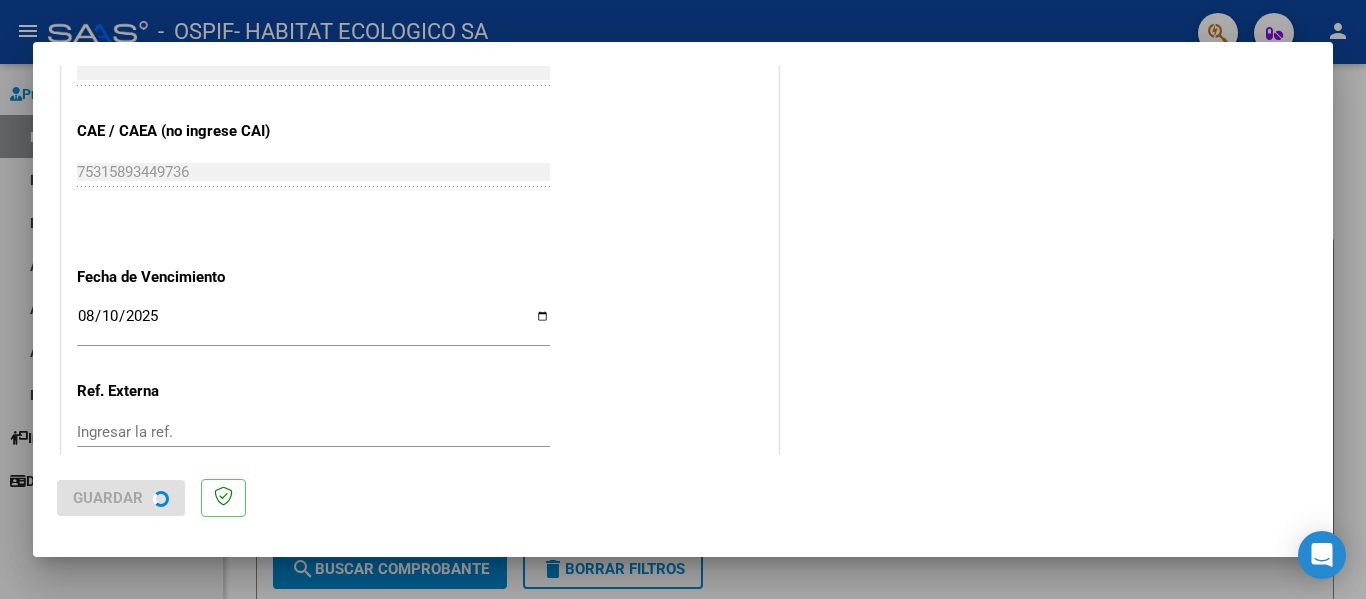 scroll, scrollTop: 0, scrollLeft: 0, axis: both 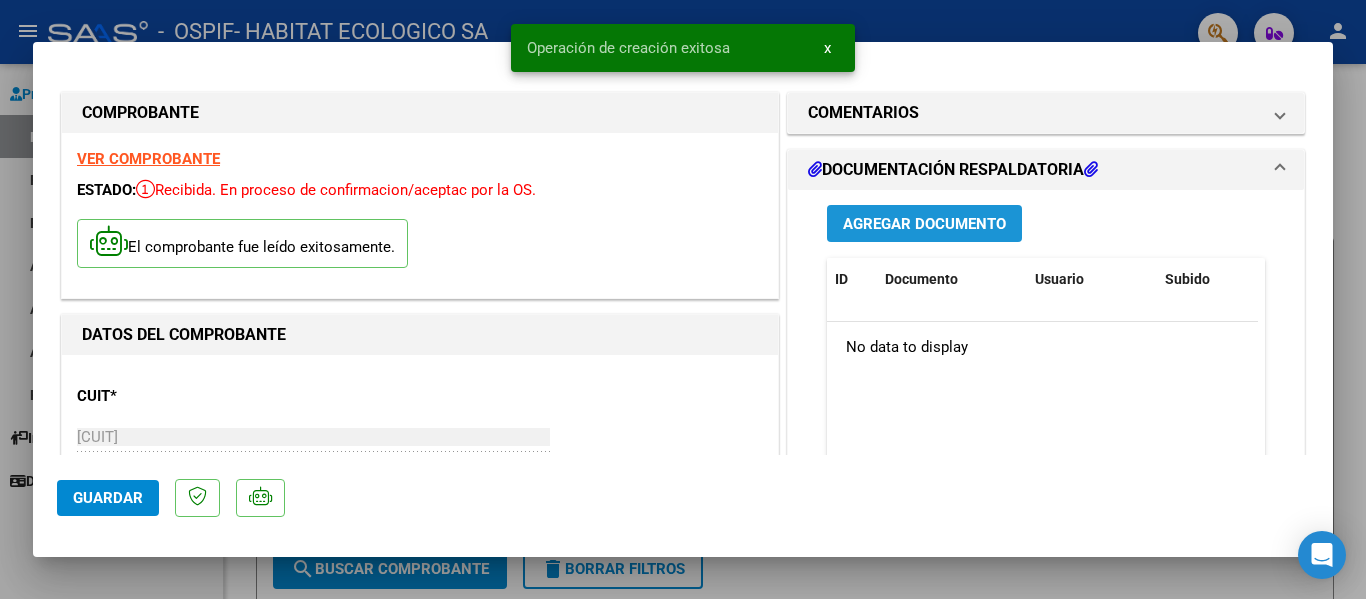 click on "Agregar Documento" at bounding box center [924, 224] 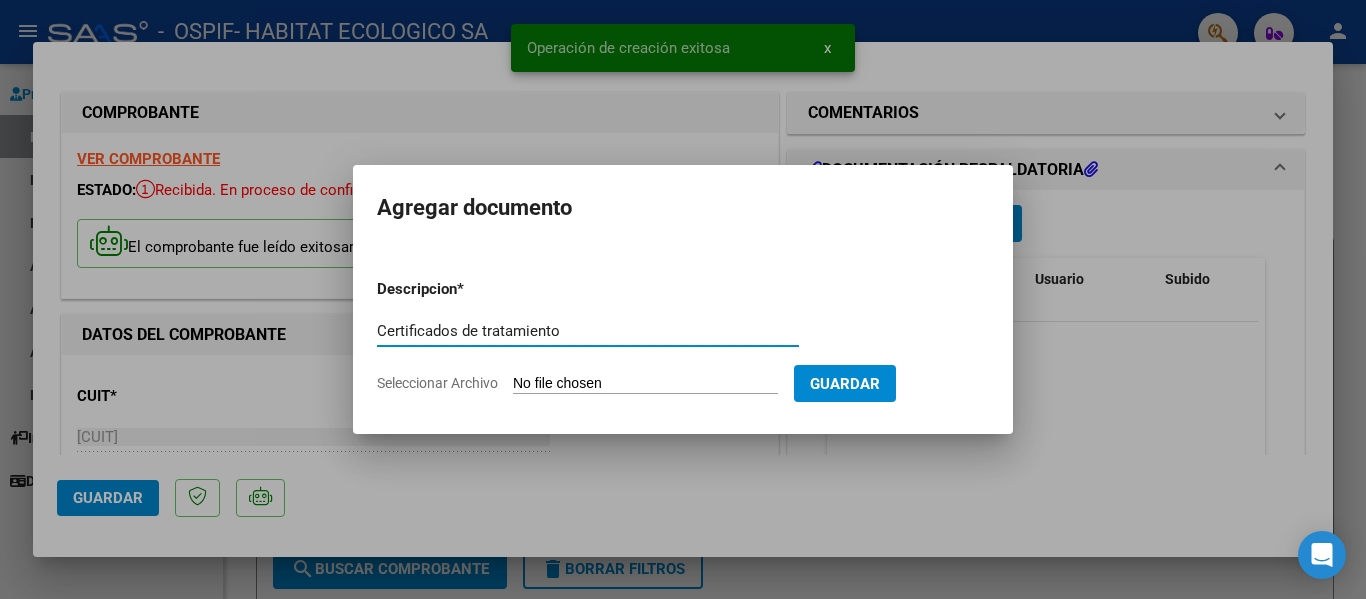 type on "Certificados de tratamiento" 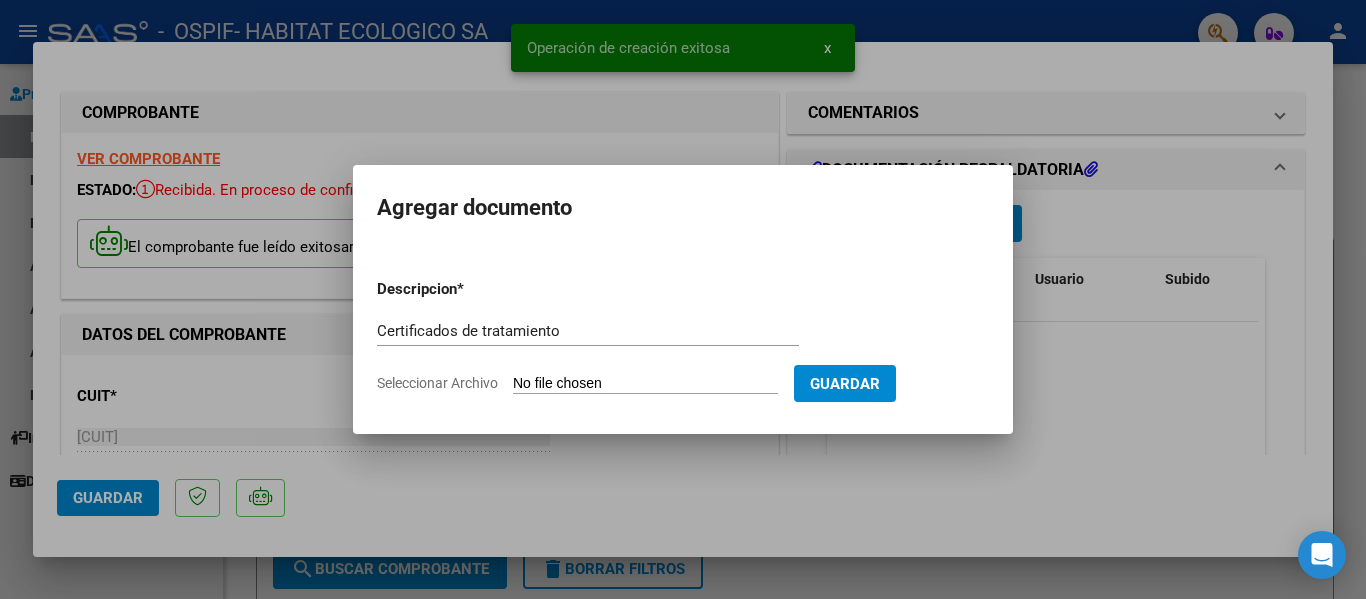 click on "Seleccionar Archivo" at bounding box center [645, 384] 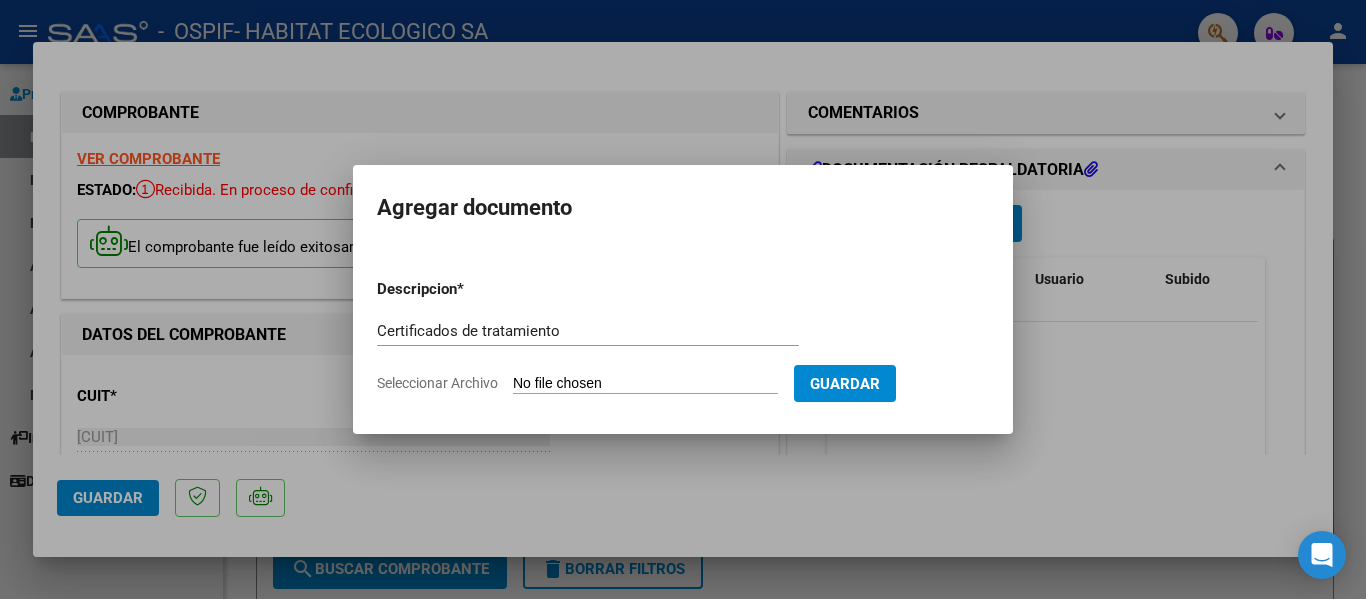 type on "C:\fakepath\CLI 993015 E04409884.PDF" 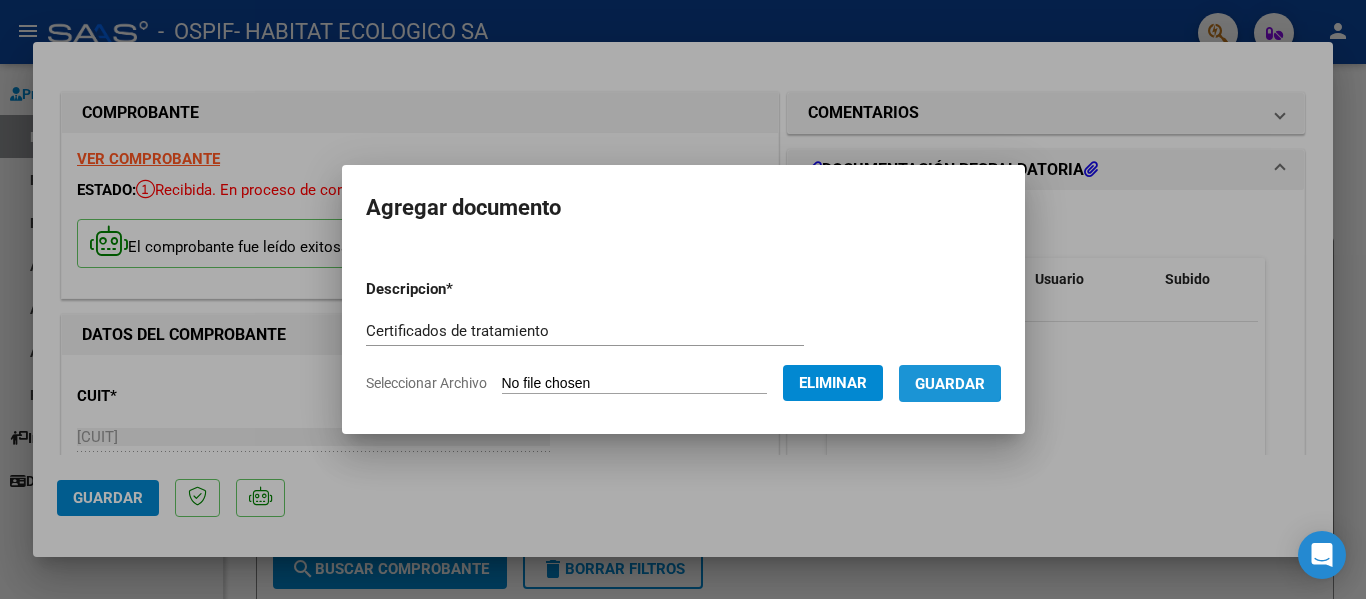 click on "Guardar" at bounding box center [950, 384] 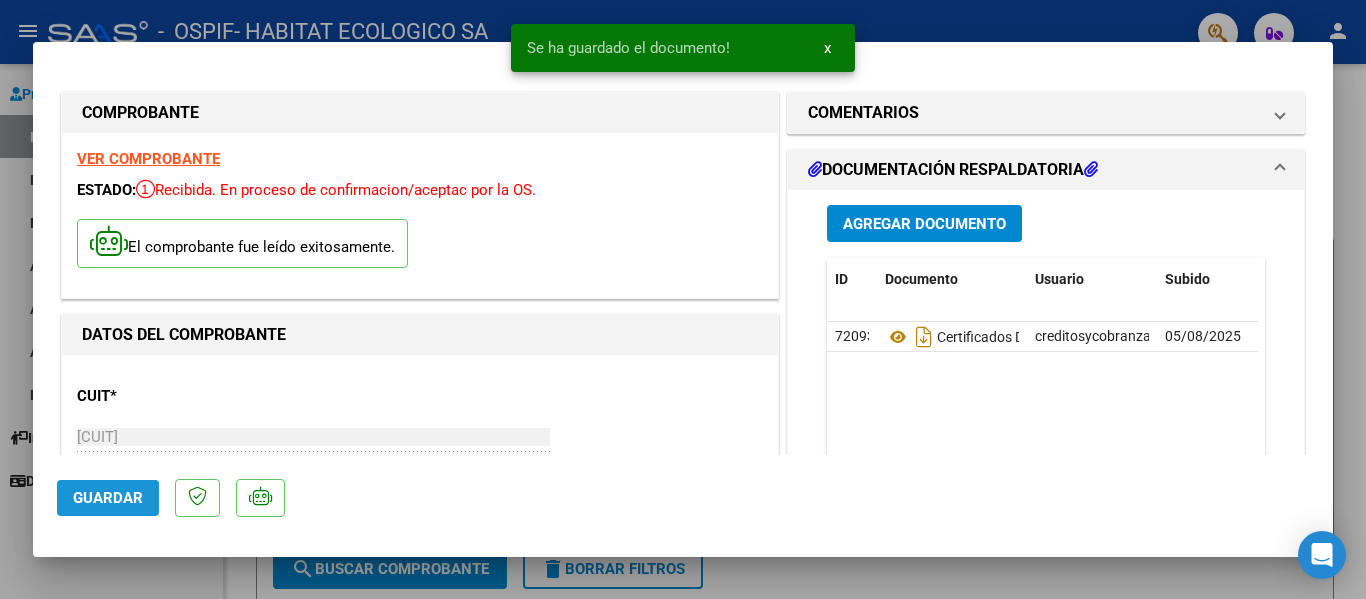 click on "Guardar" 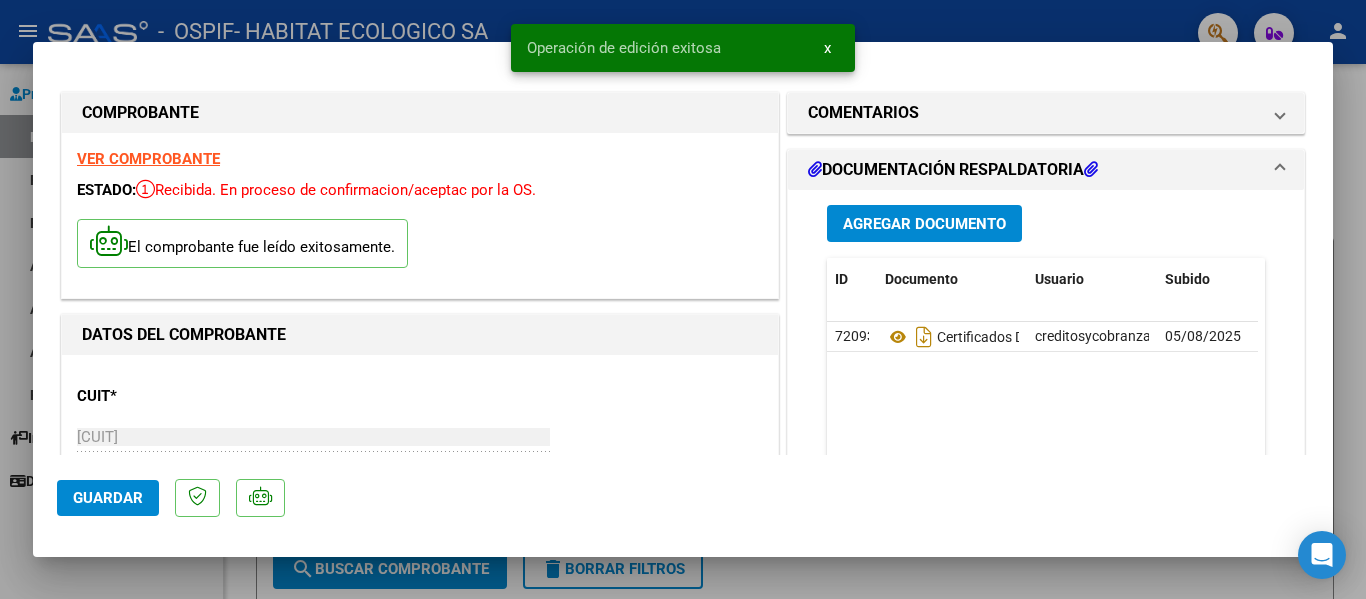 click at bounding box center [683, 299] 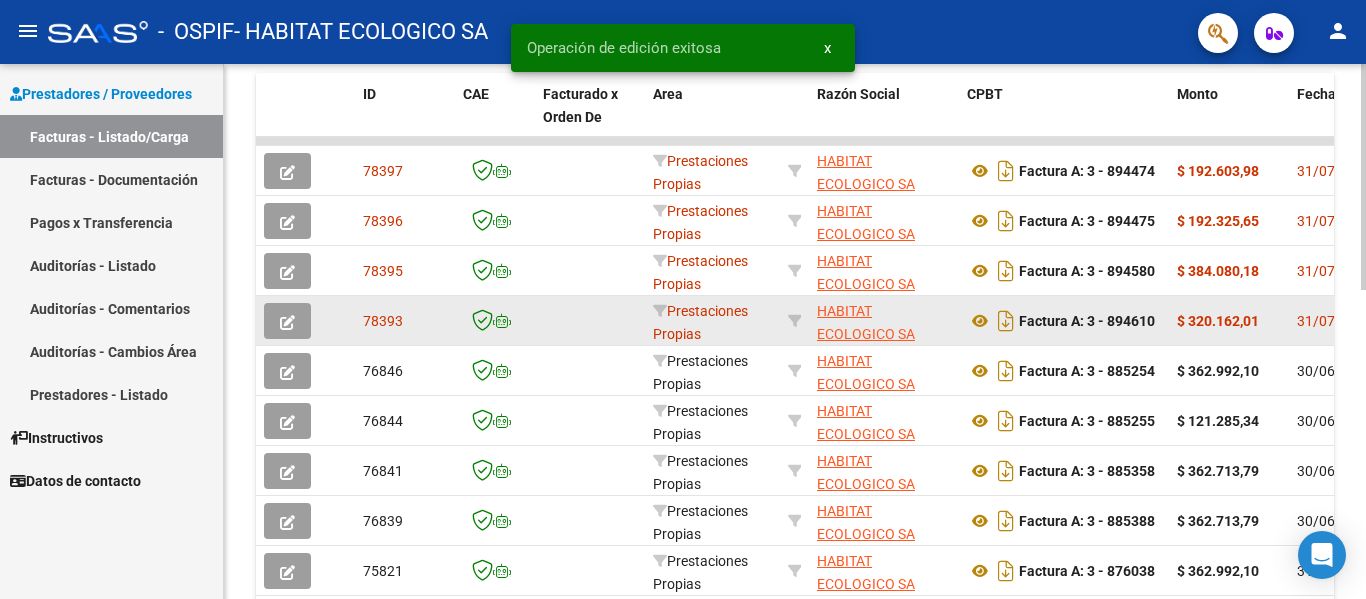 scroll, scrollTop: 500, scrollLeft: 0, axis: vertical 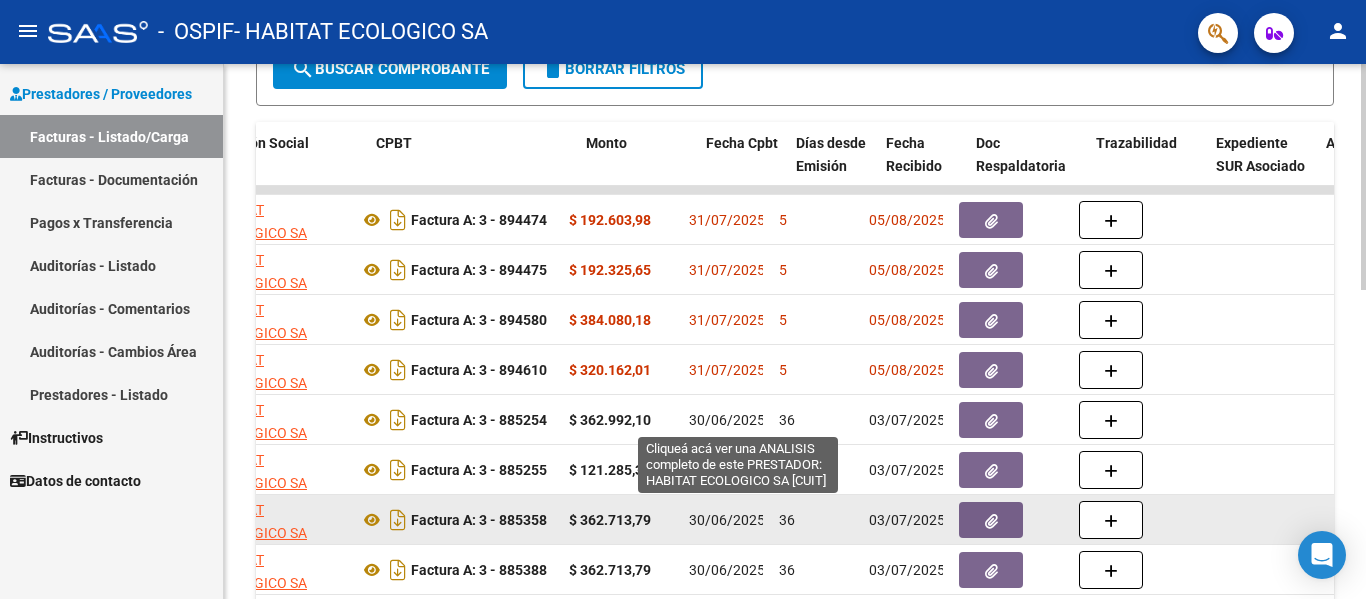 drag, startPoint x: 655, startPoint y: 526, endPoint x: 694, endPoint y: 526, distance: 39 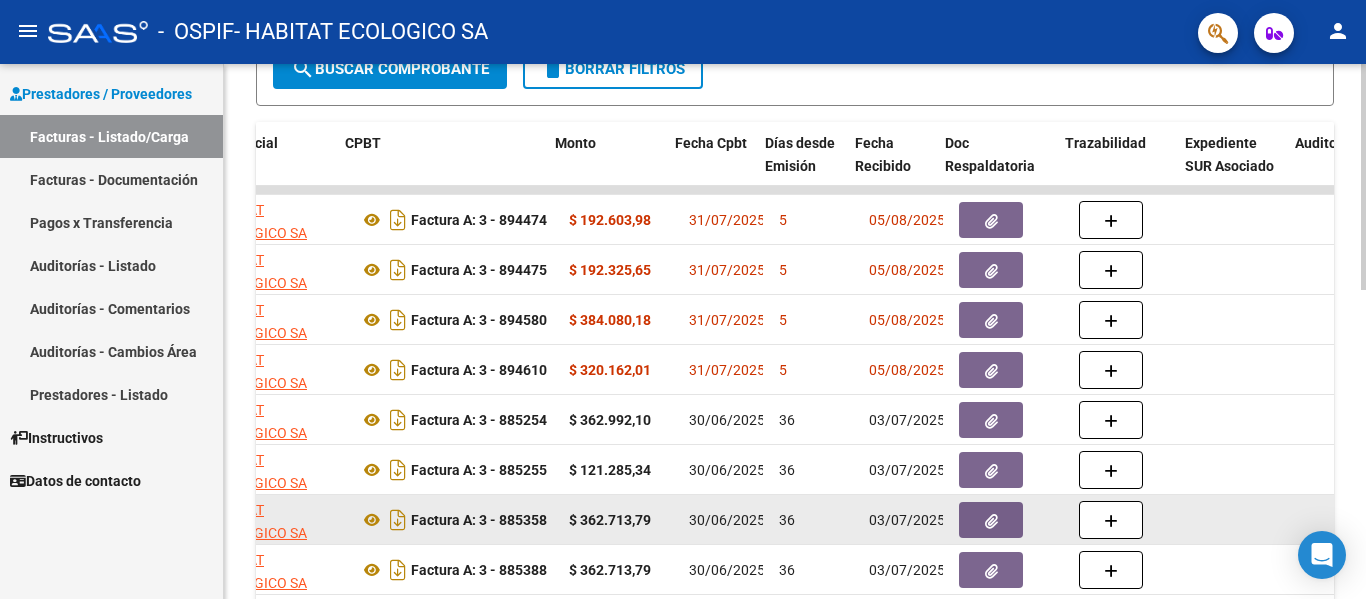 scroll, scrollTop: 0, scrollLeft: 622, axis: horizontal 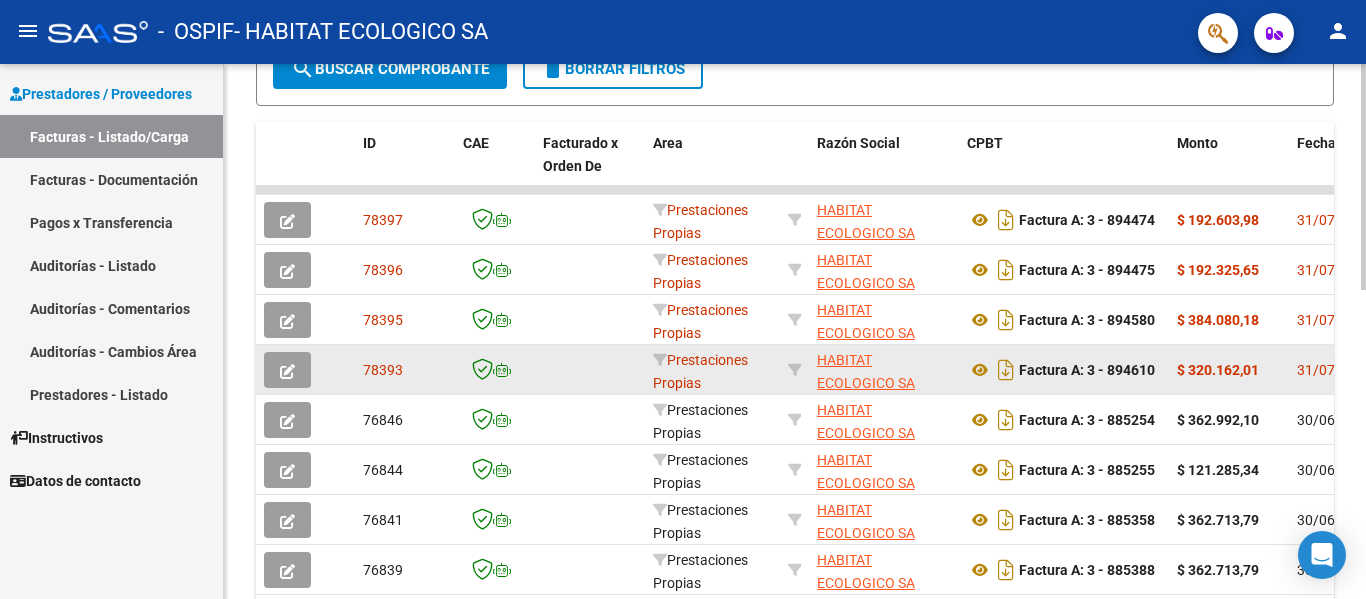 drag, startPoint x: 709, startPoint y: 398, endPoint x: 465, endPoint y: 389, distance: 244.16592 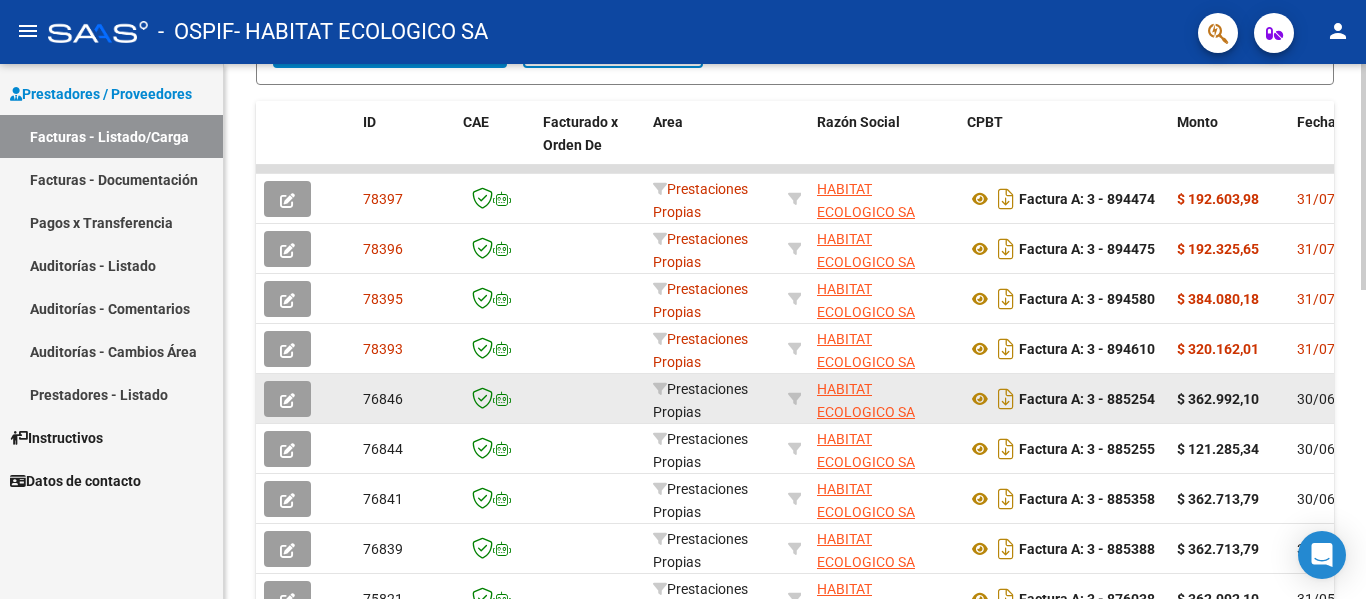 scroll, scrollTop: 500, scrollLeft: 0, axis: vertical 